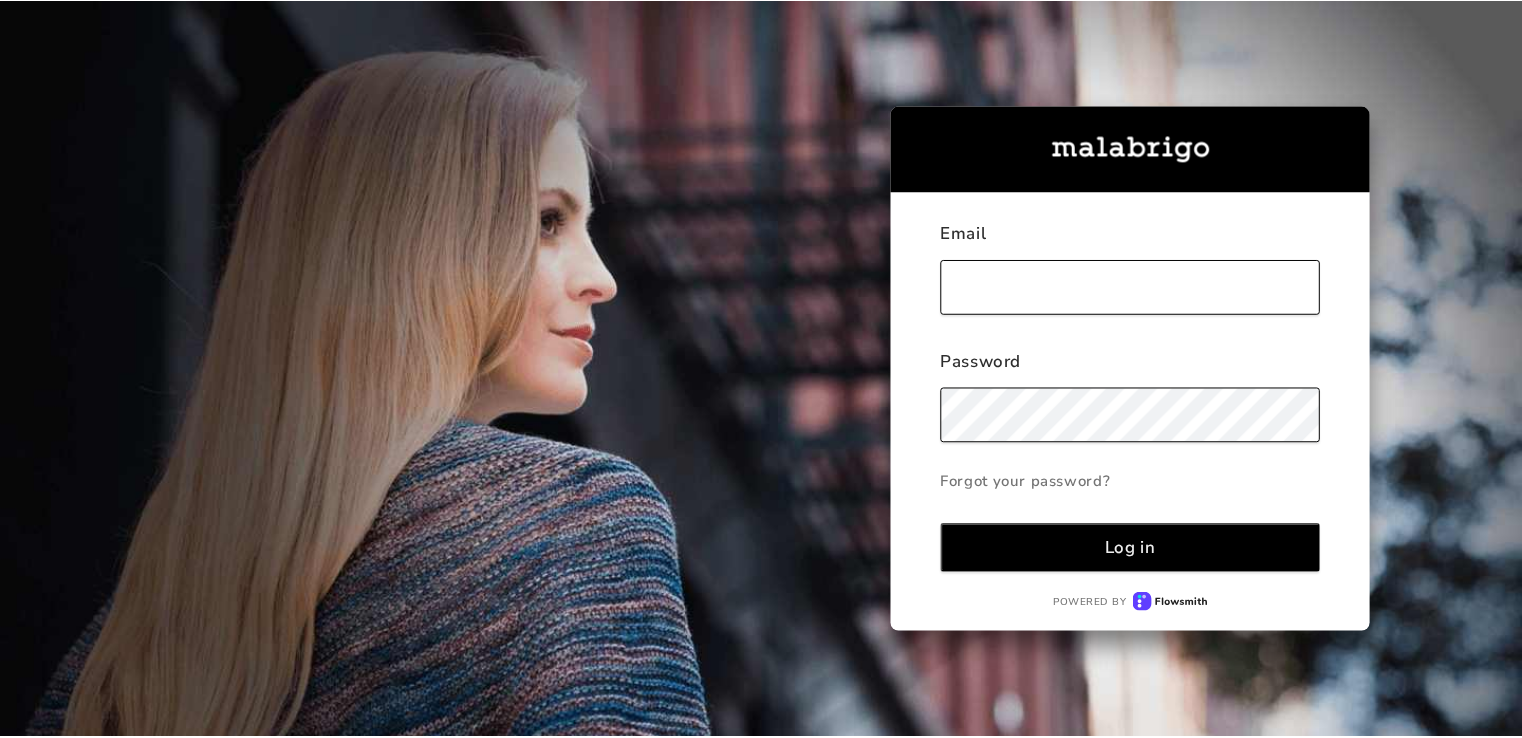 scroll, scrollTop: 0, scrollLeft: 0, axis: both 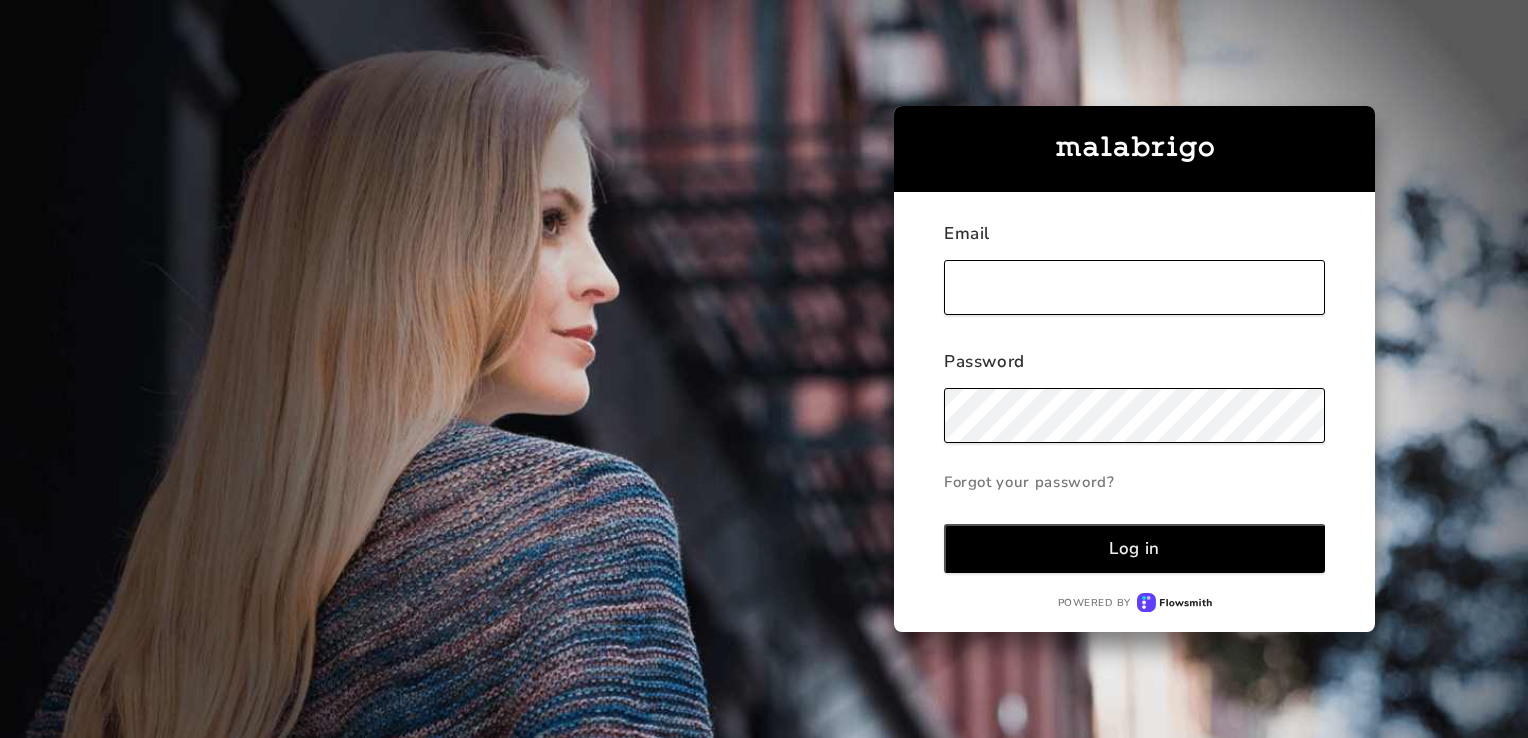type on "[EMAIL]" 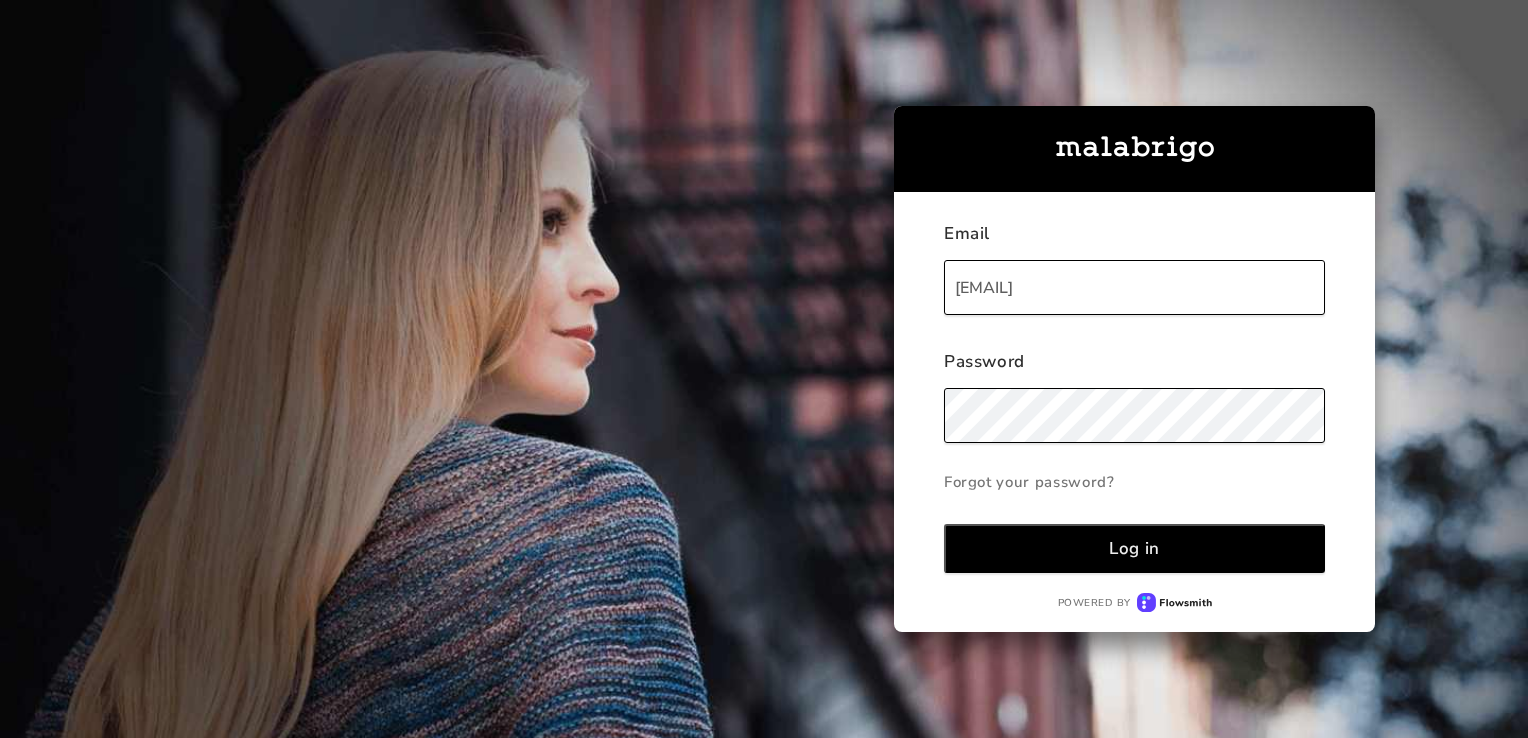 click on "Log in" at bounding box center [1134, 548] 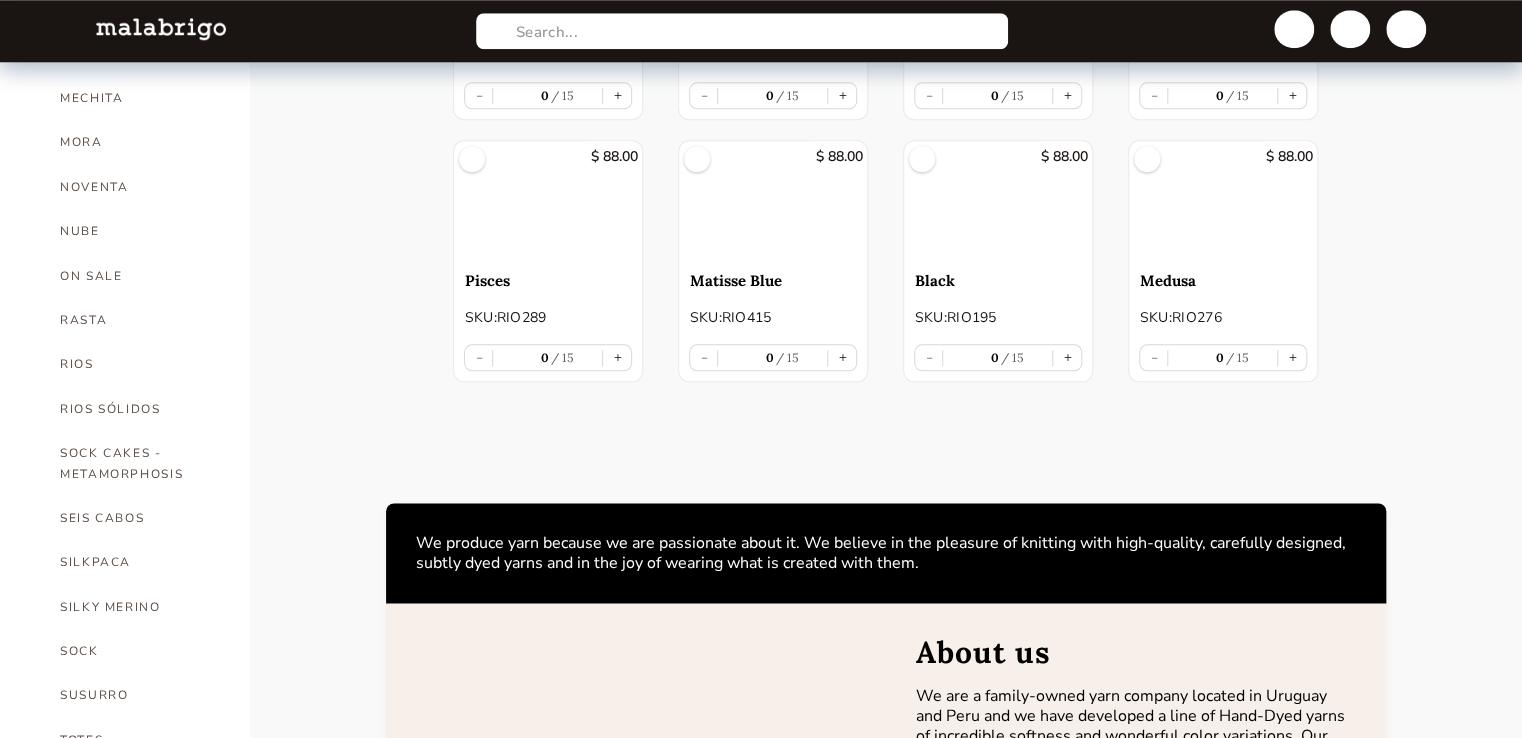 scroll, scrollTop: 1100, scrollLeft: 0, axis: vertical 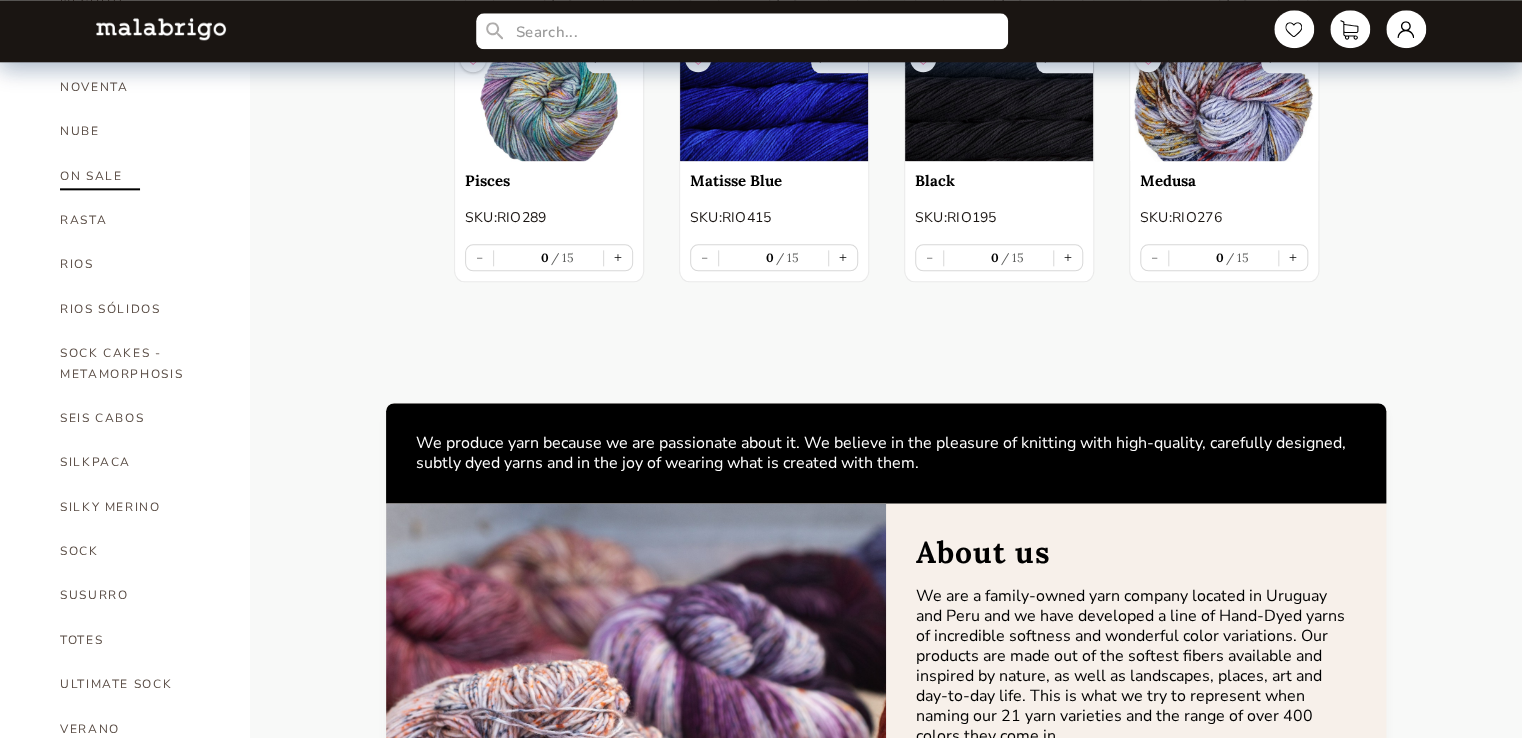 click on "ON SALE" at bounding box center [140, 176] 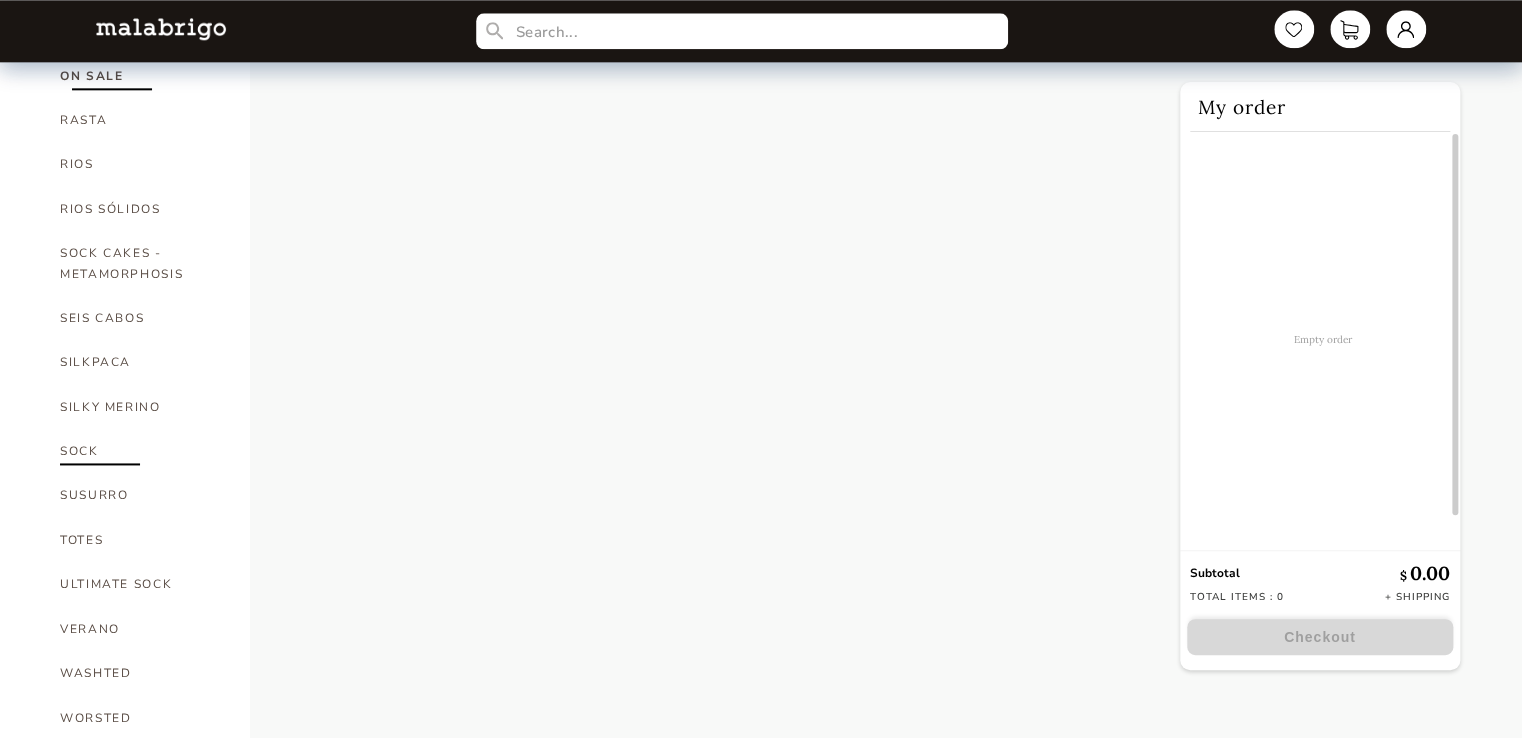 scroll, scrollTop: 1201, scrollLeft: 0, axis: vertical 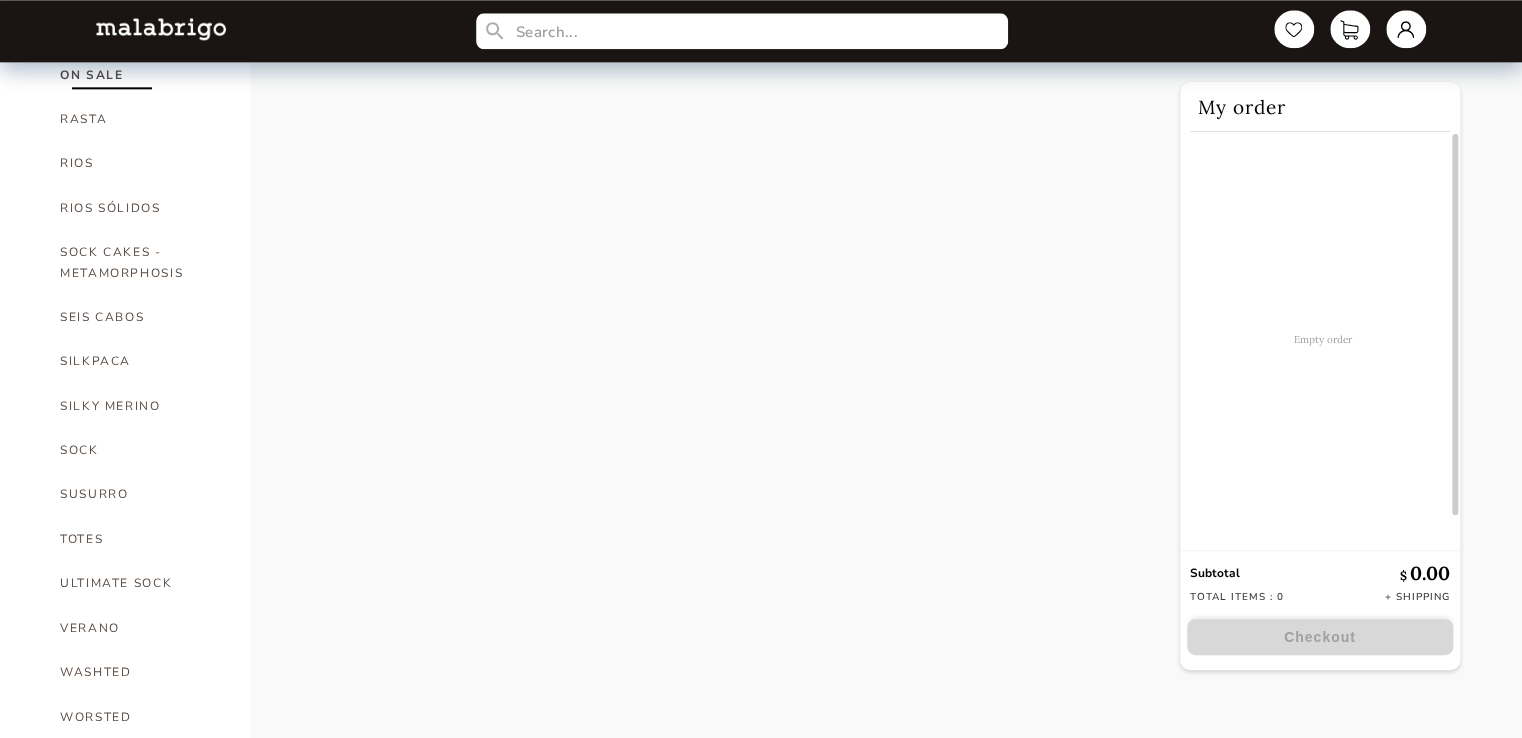 drag, startPoint x: 93, startPoint y: 163, endPoint x: 0, endPoint y: 304, distance: 168.90826 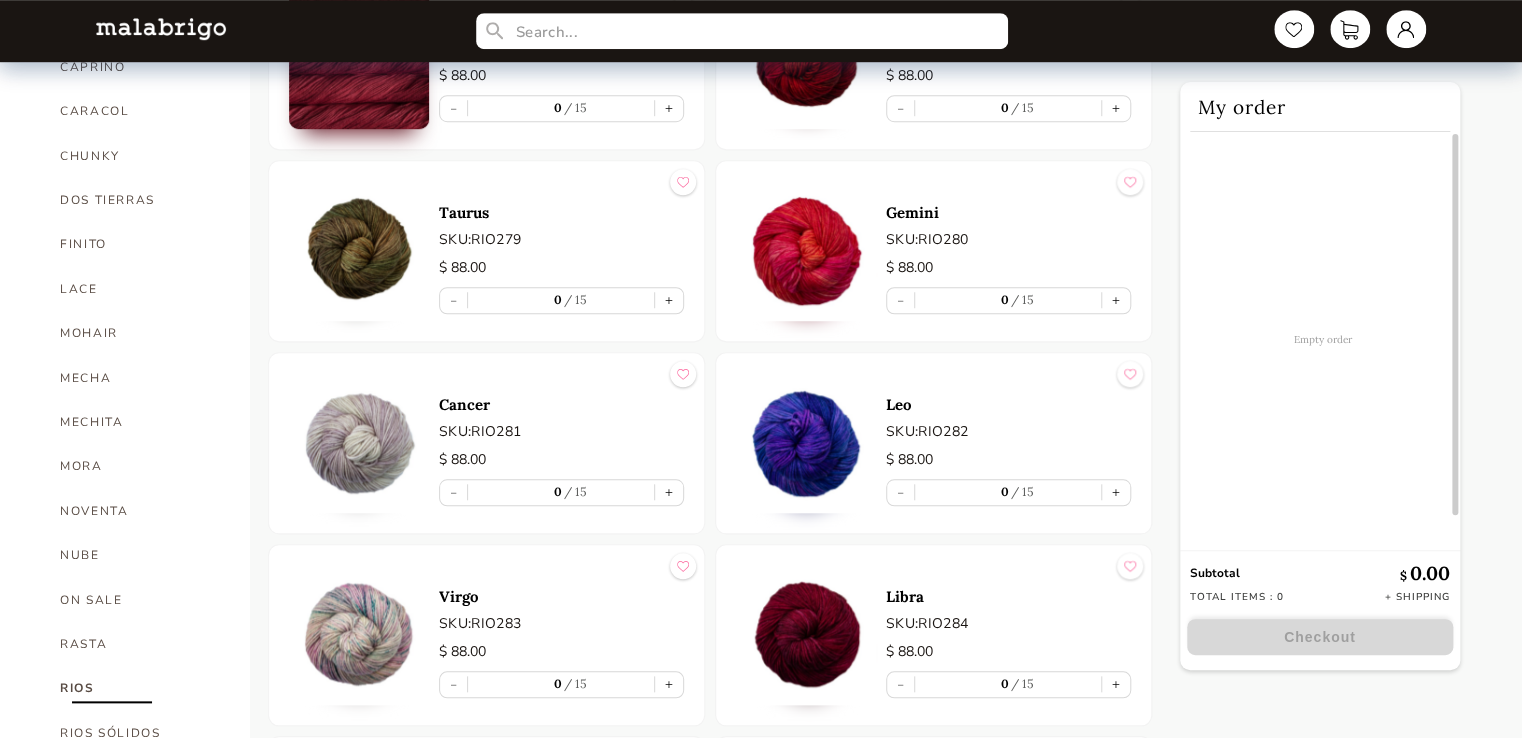 scroll, scrollTop: 700, scrollLeft: 0, axis: vertical 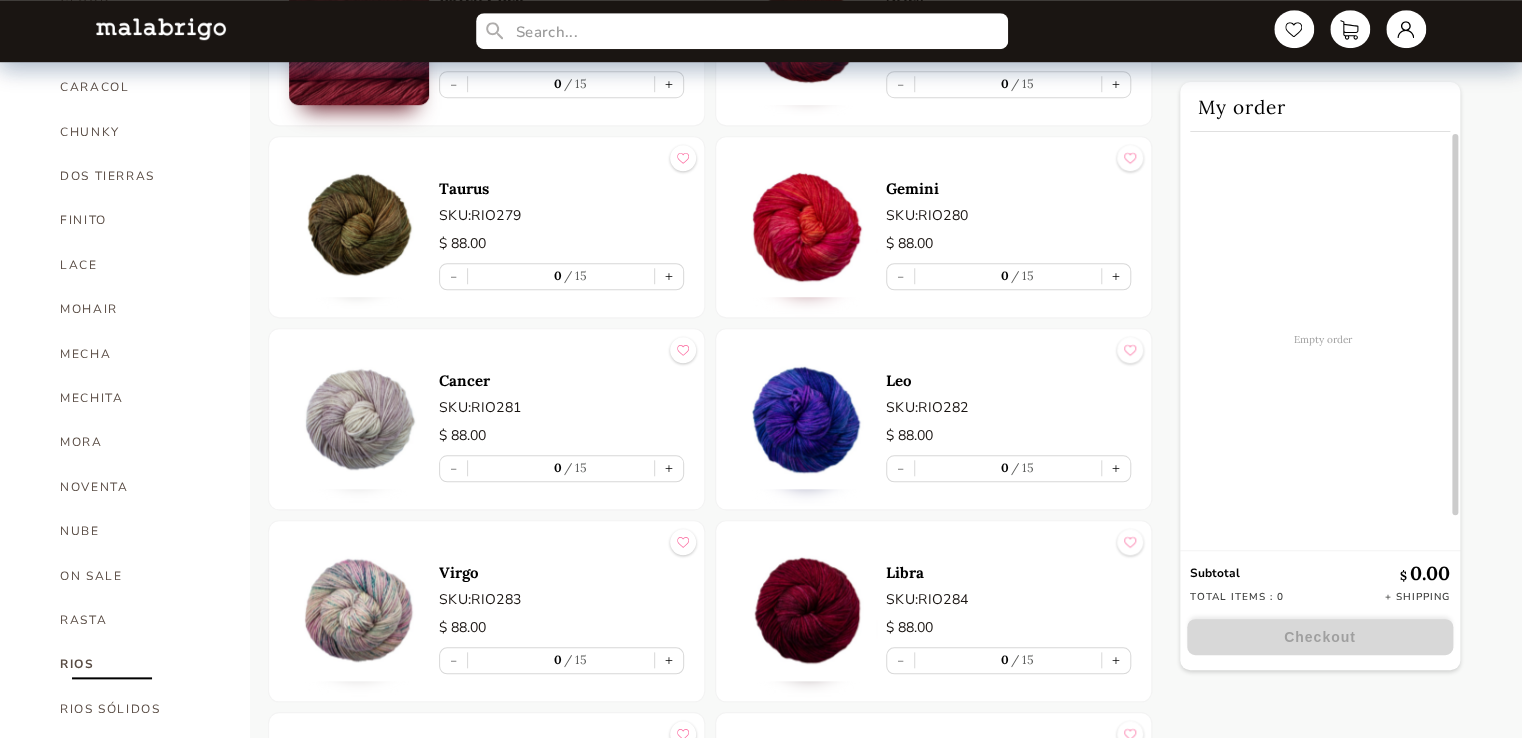 click at bounding box center (359, 227) 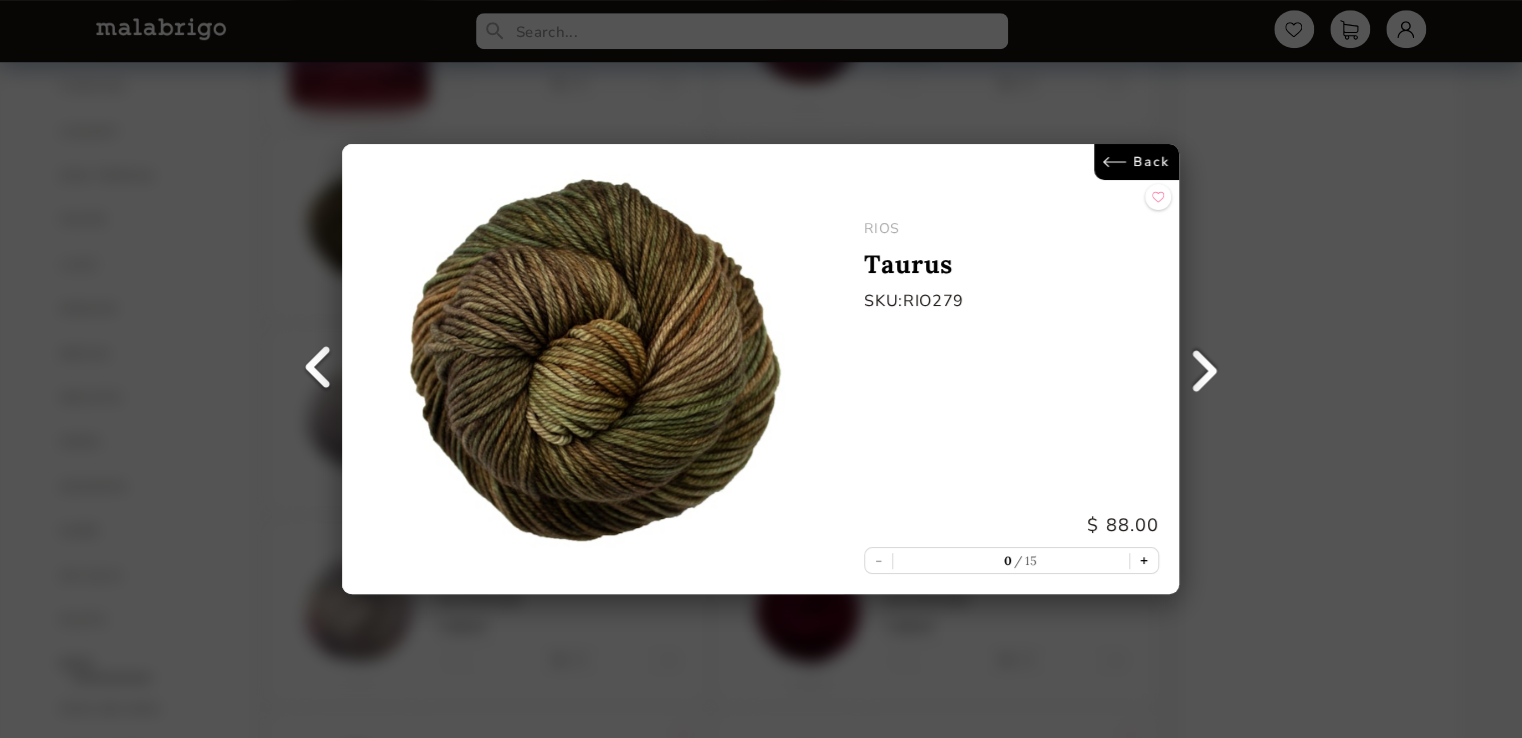 click on "+" at bounding box center [1145, 560] 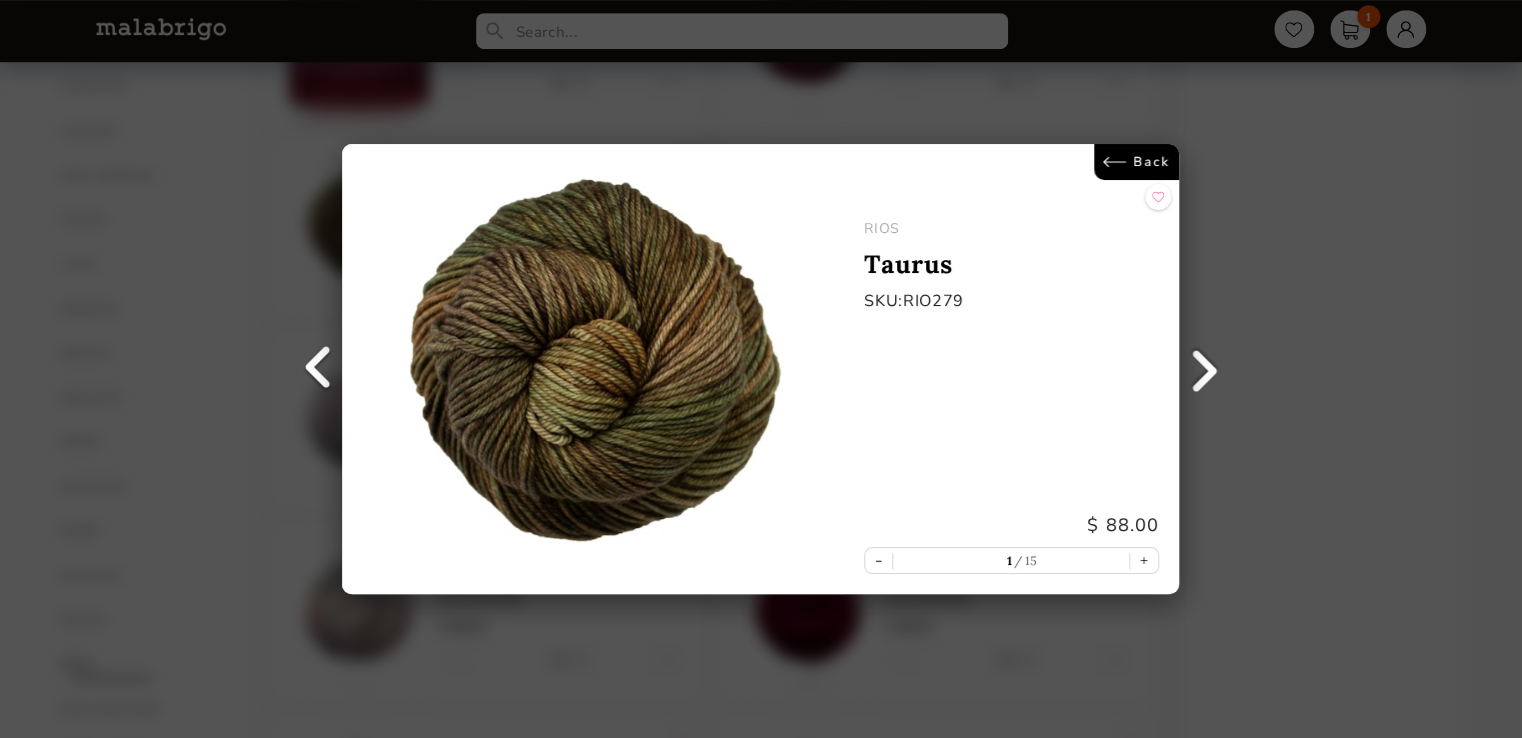 click at bounding box center (1205, 369) 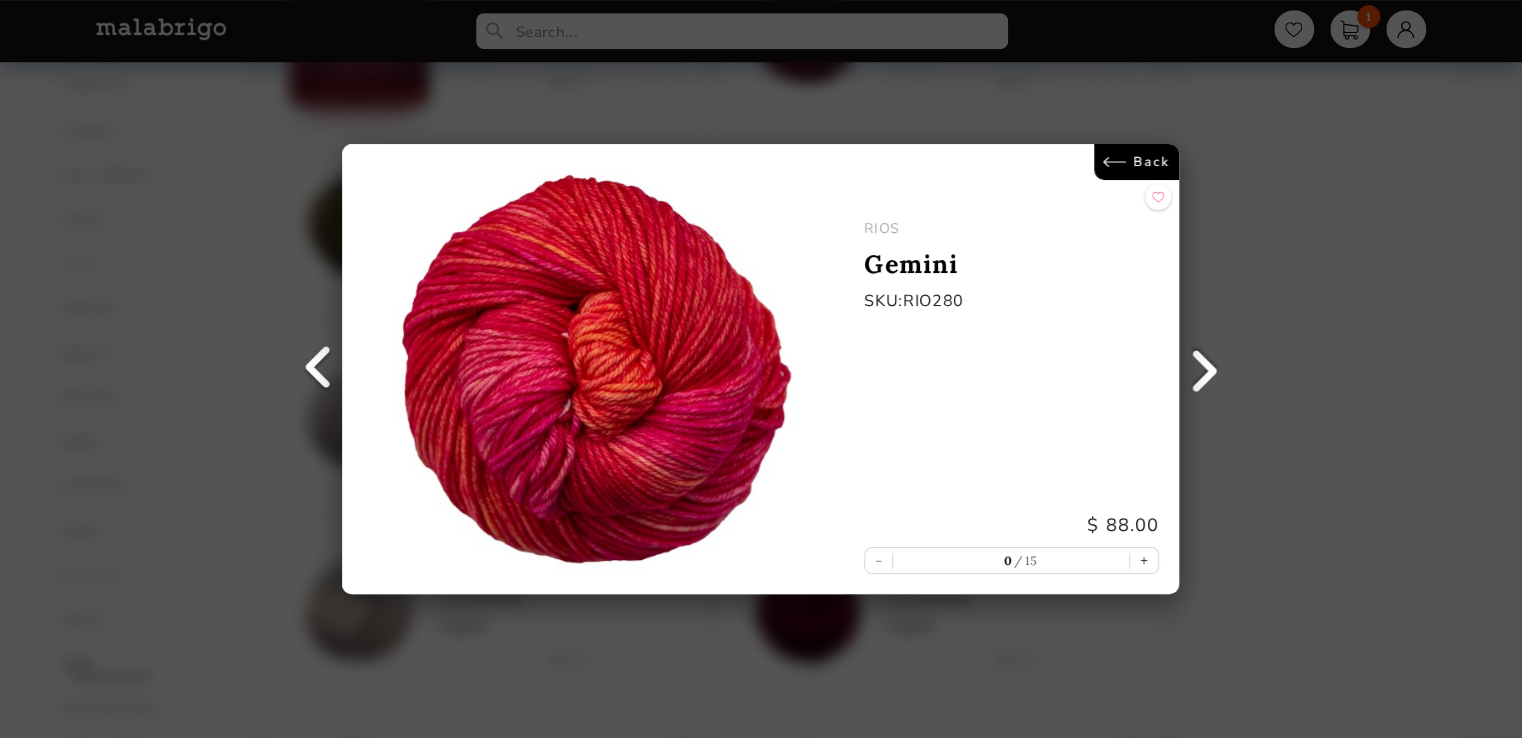 click at bounding box center [1205, 369] 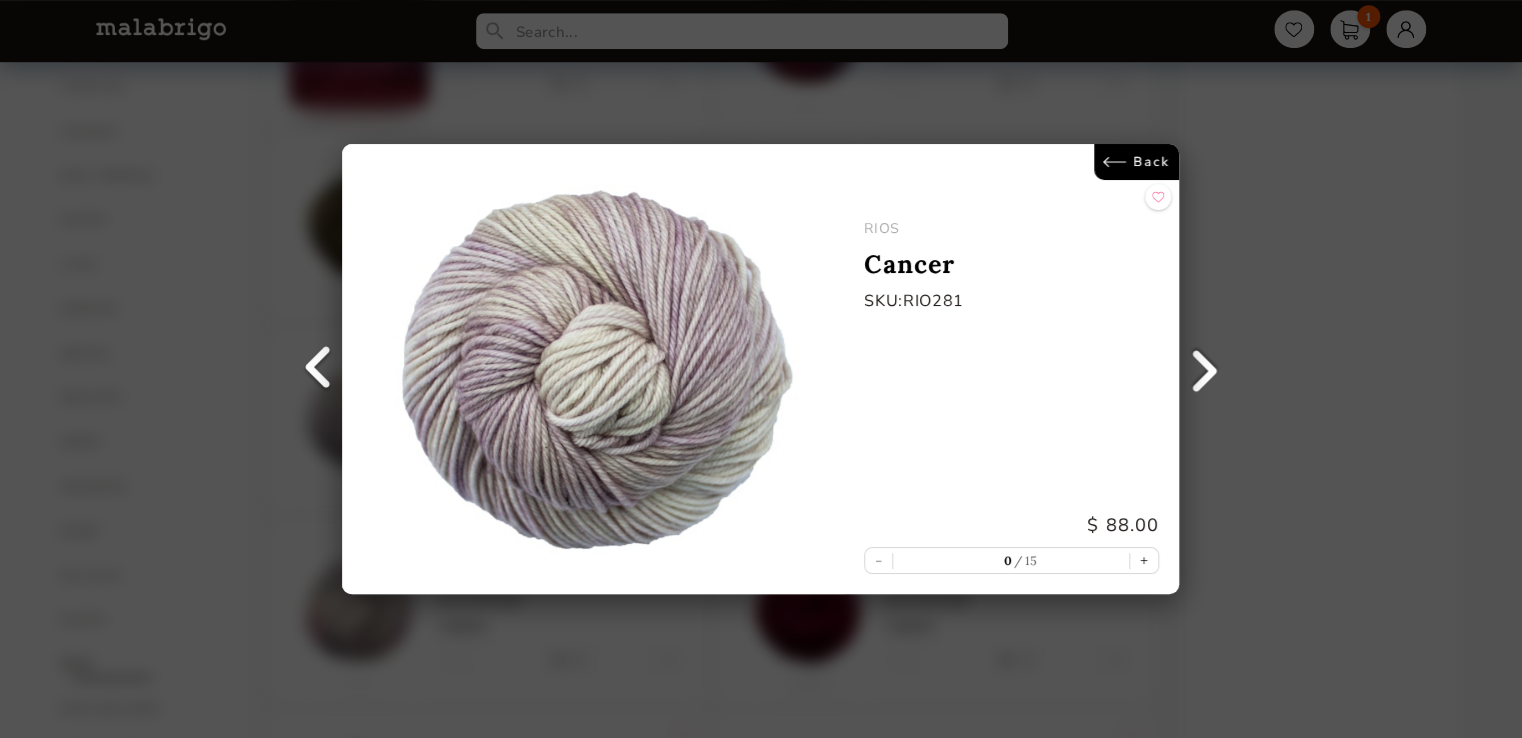 click at bounding box center (1205, 369) 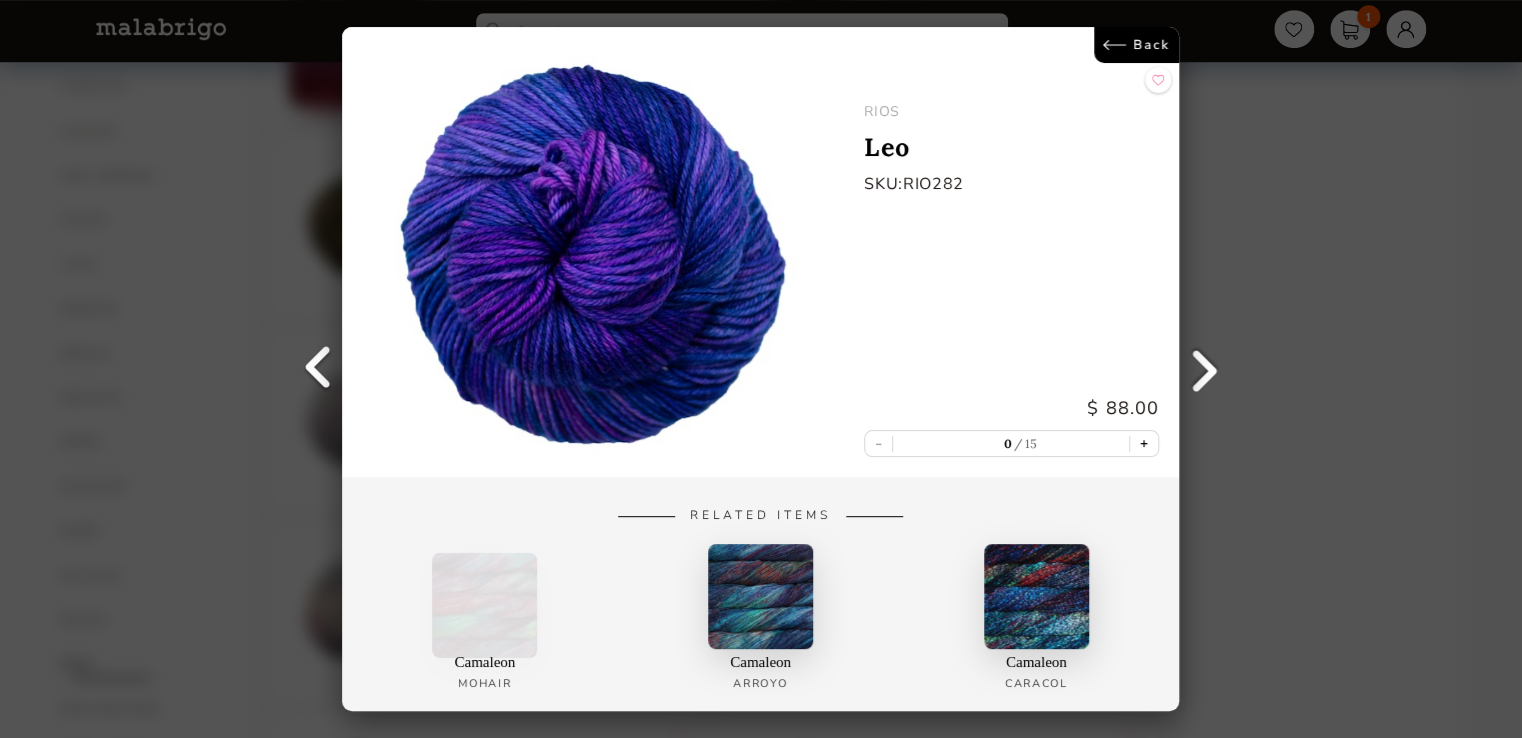 click on "+" at bounding box center [1145, 443] 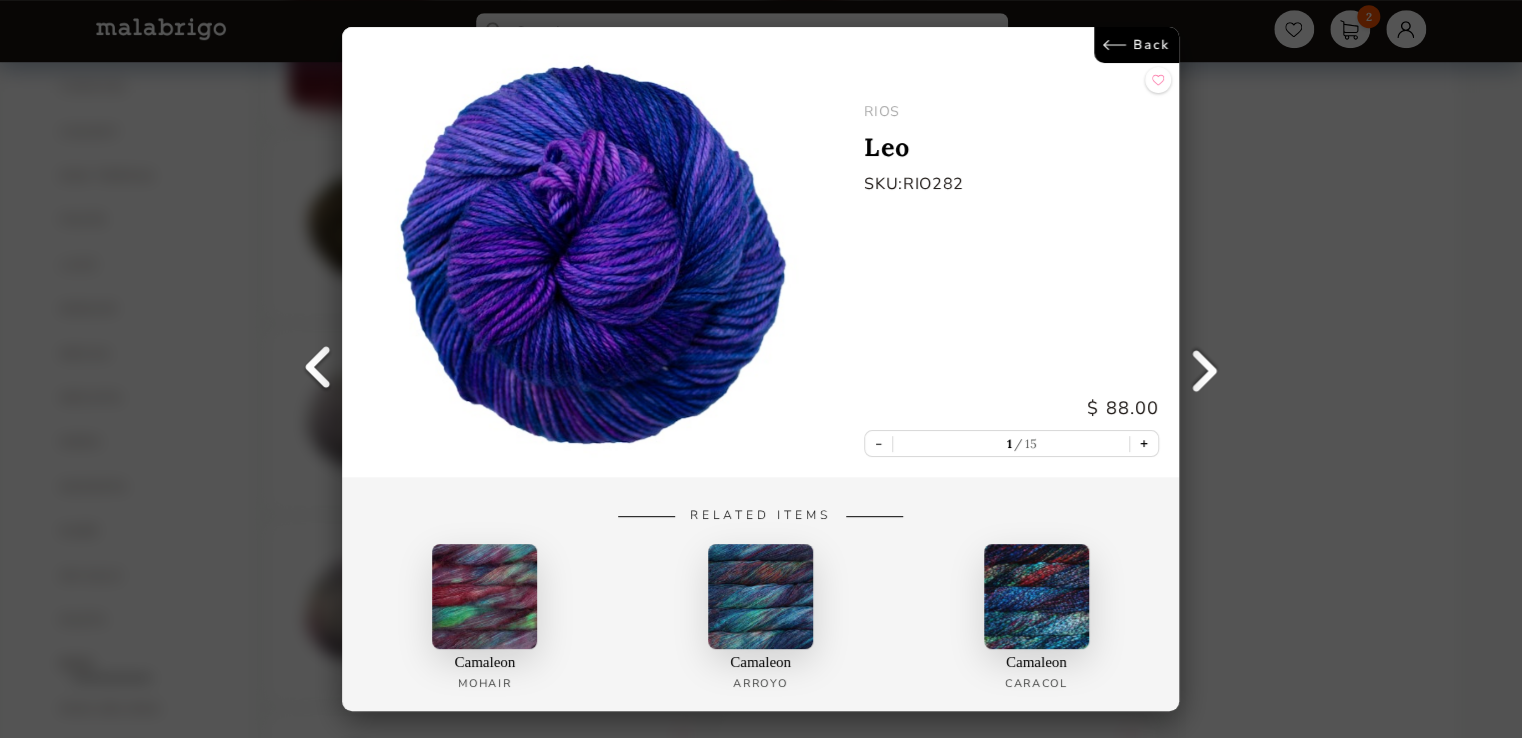 type 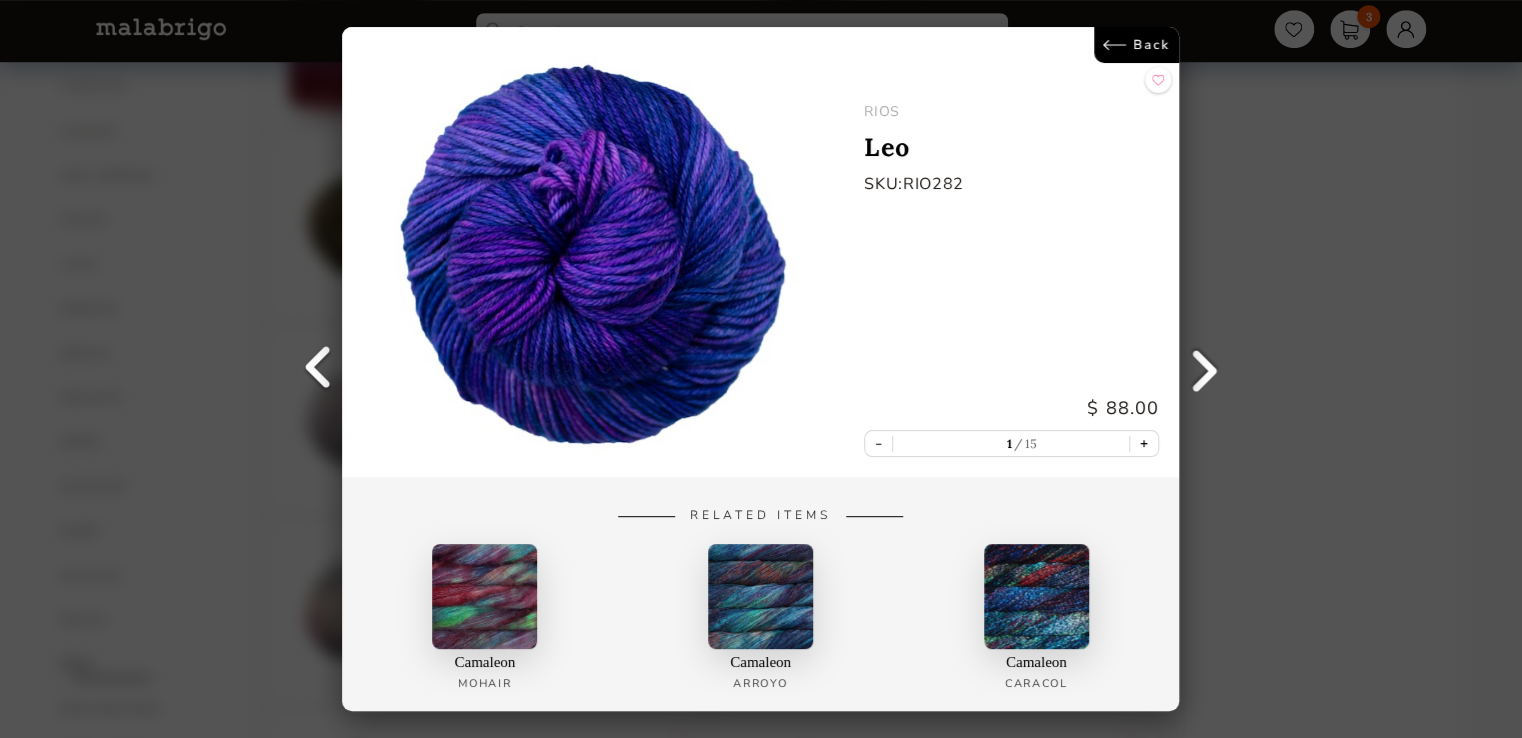 type on "2" 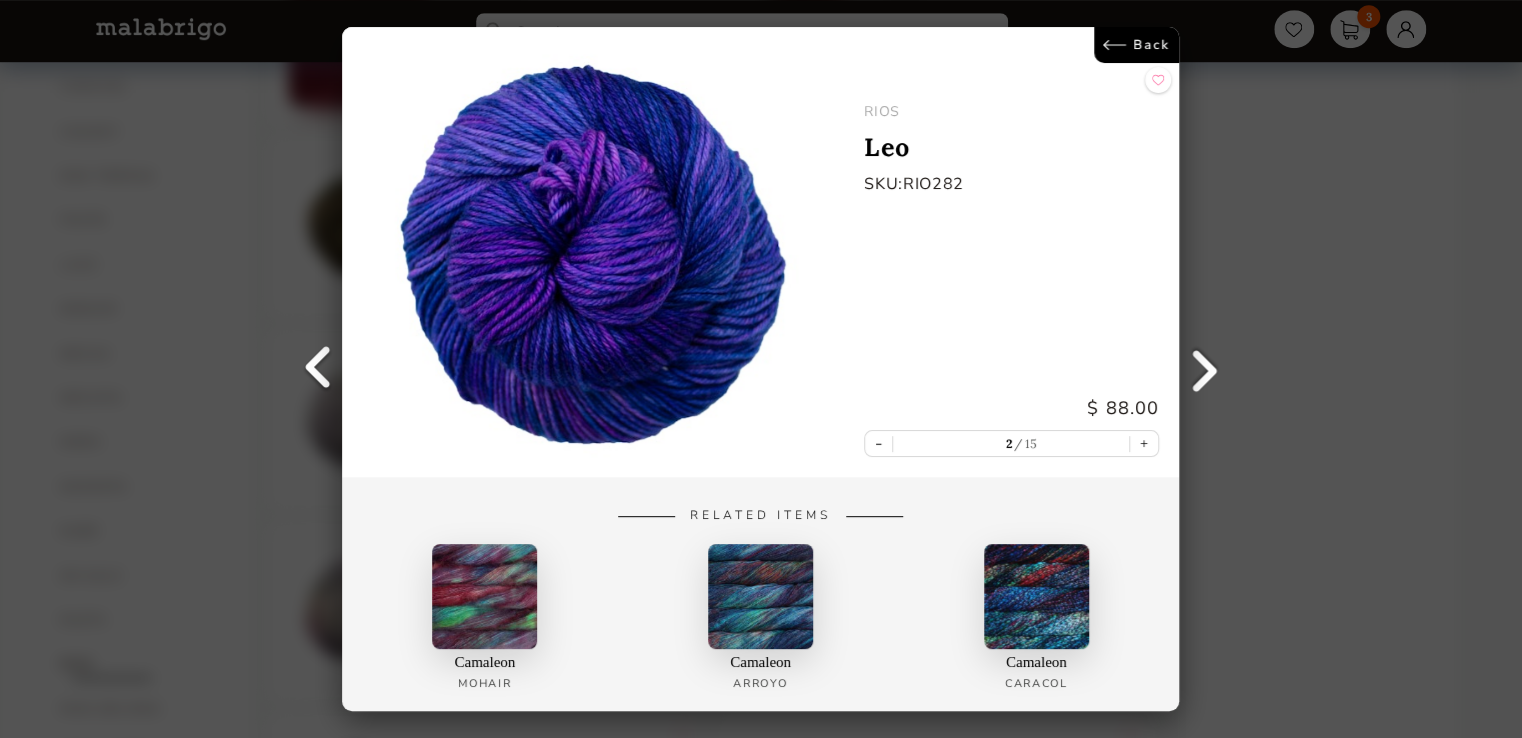 click on "Back" at bounding box center (1137, 45) 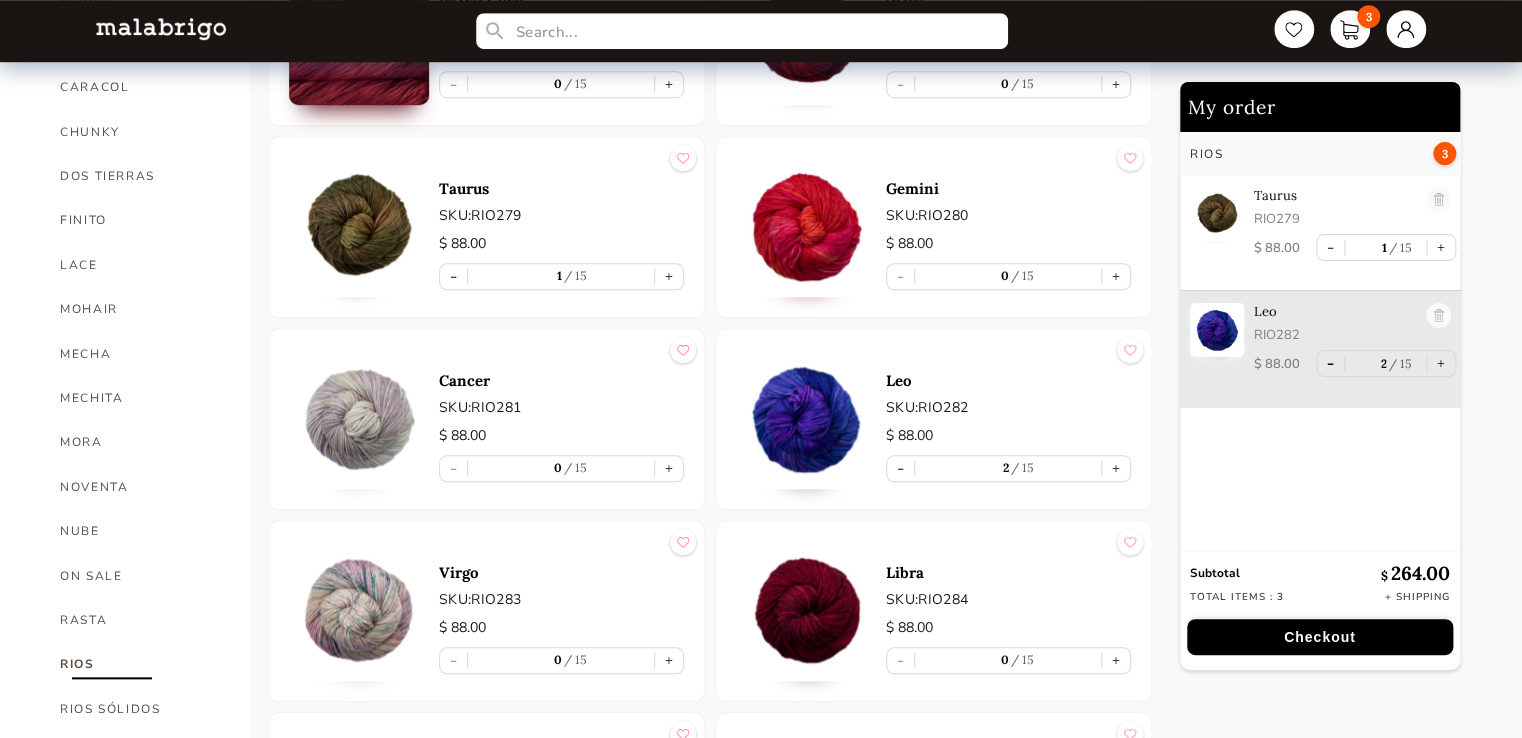 click on "-" at bounding box center (1330, 363) 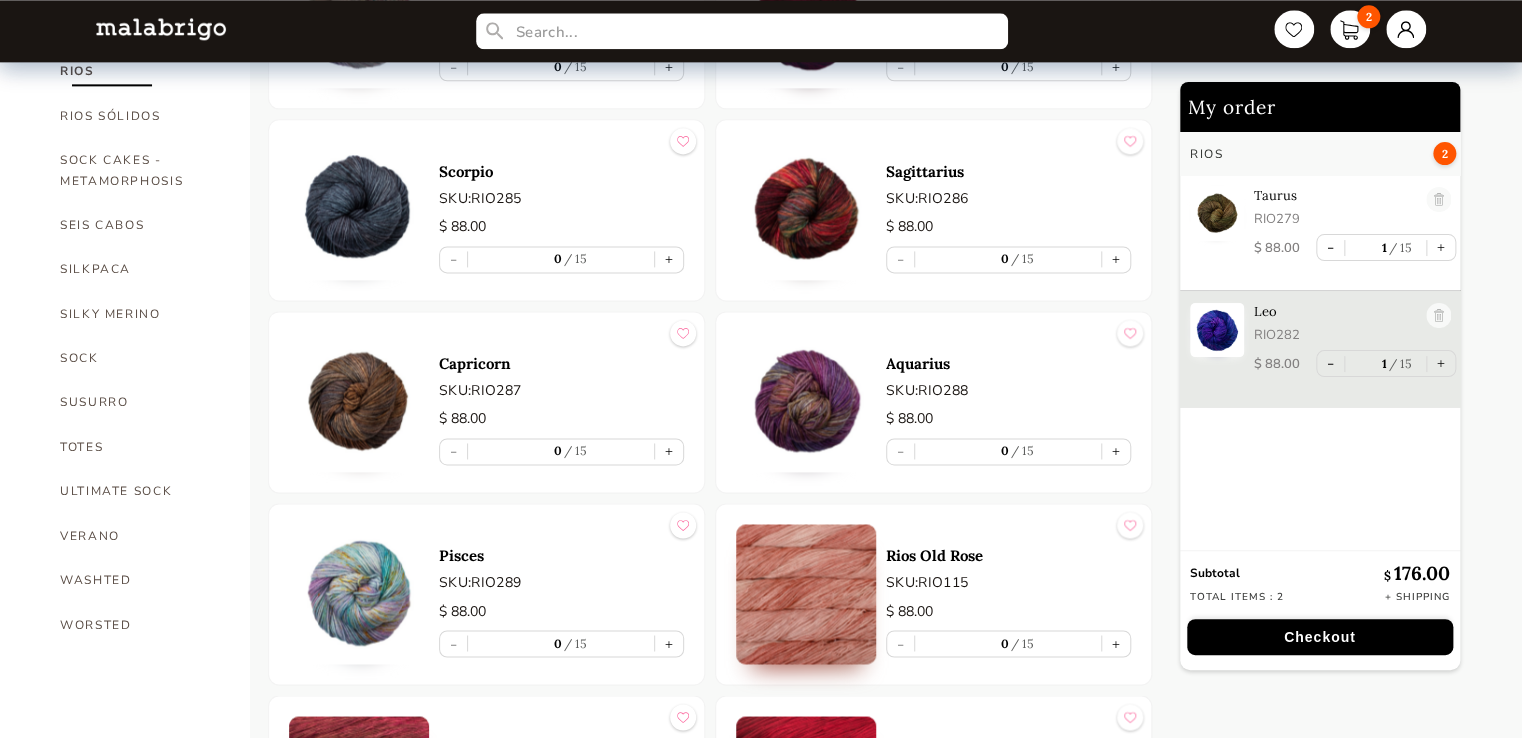 scroll, scrollTop: 1400, scrollLeft: 0, axis: vertical 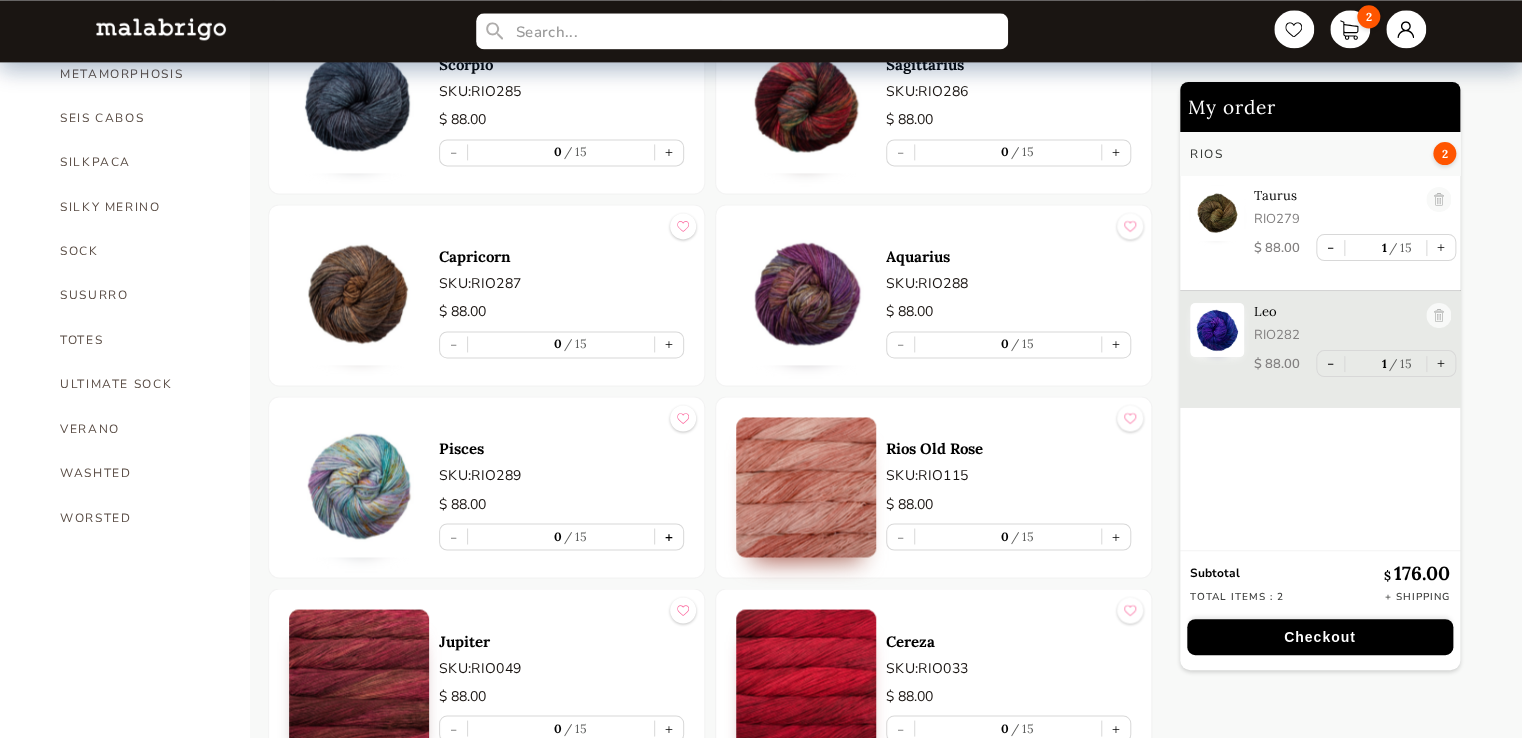 click on "+" at bounding box center (669, 536) 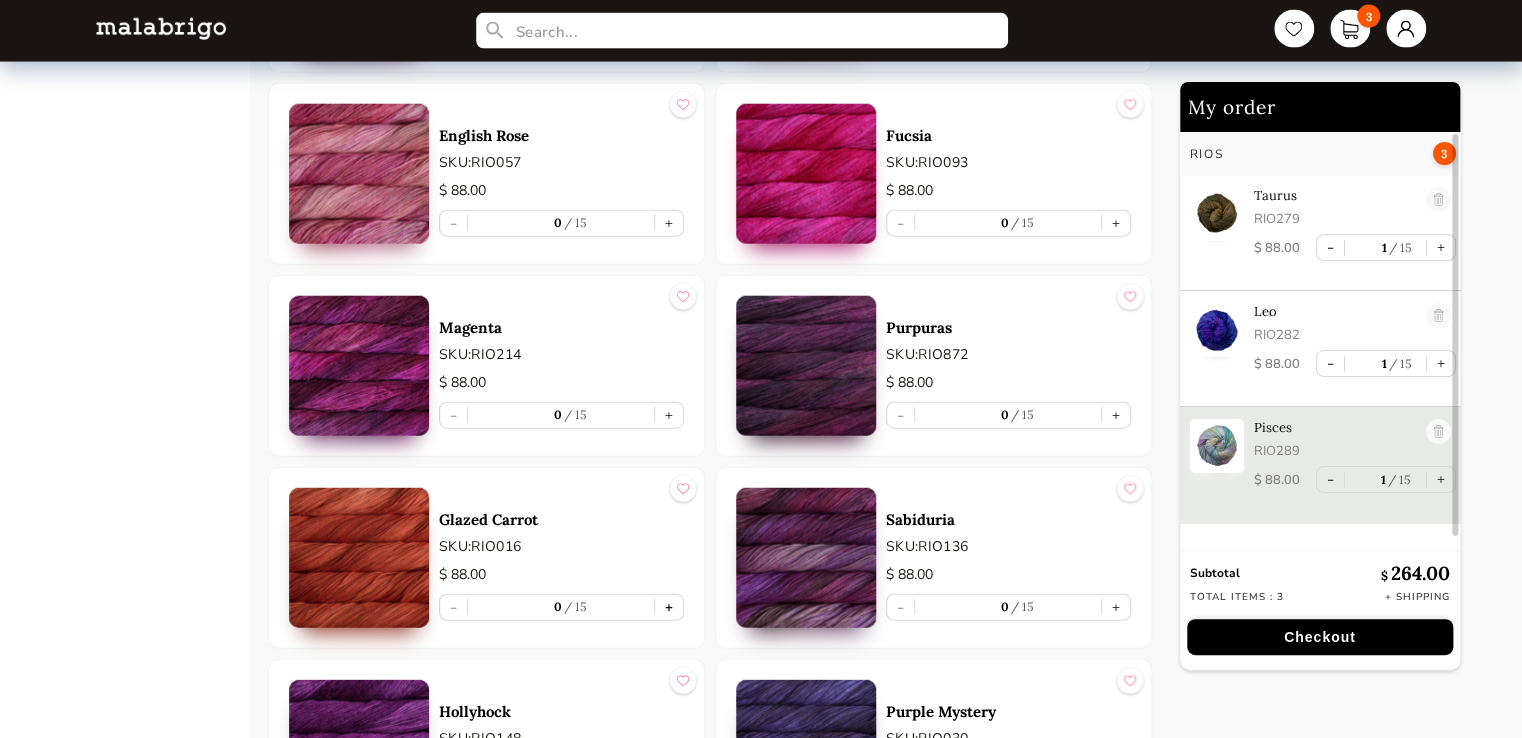 scroll, scrollTop: 2700, scrollLeft: 0, axis: vertical 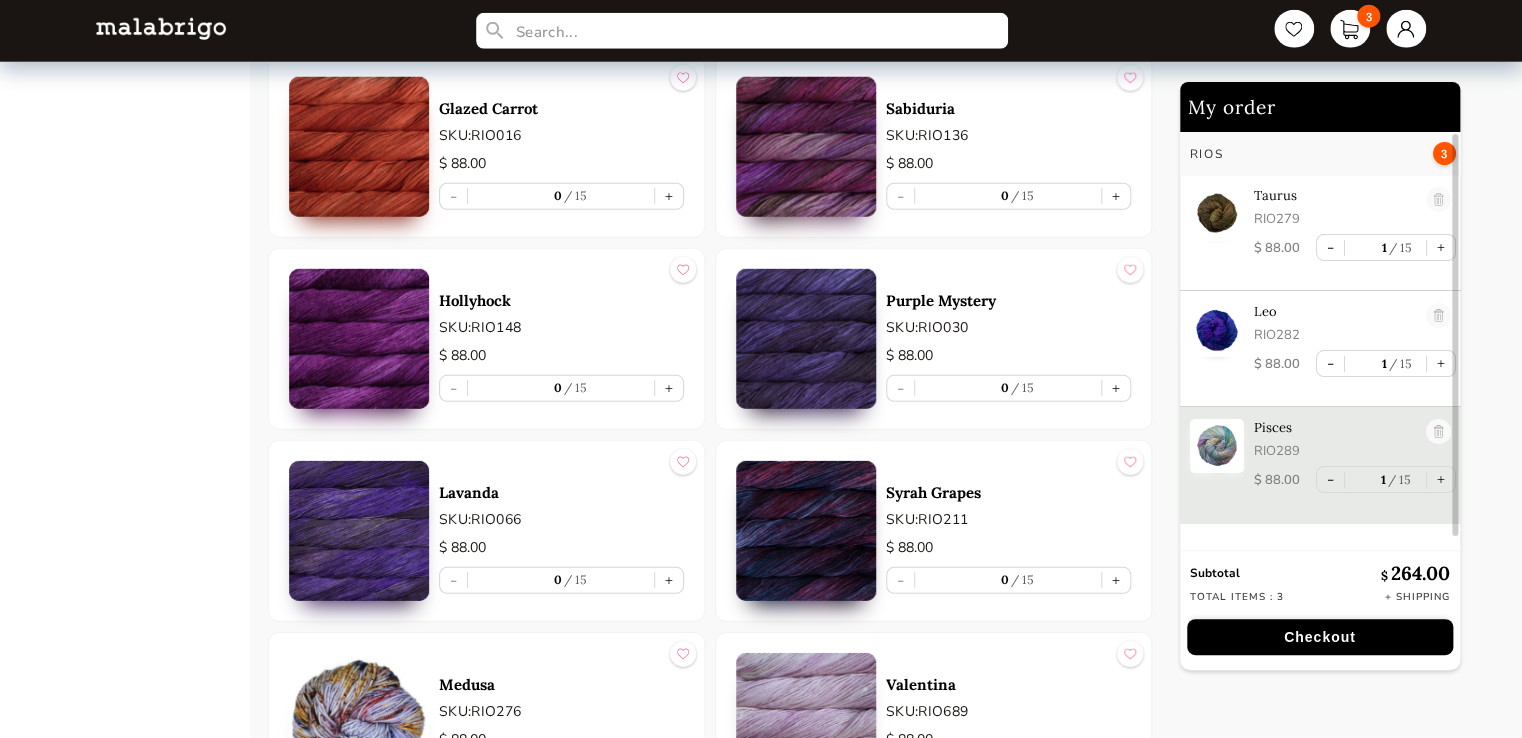 click at bounding box center (359, 147) 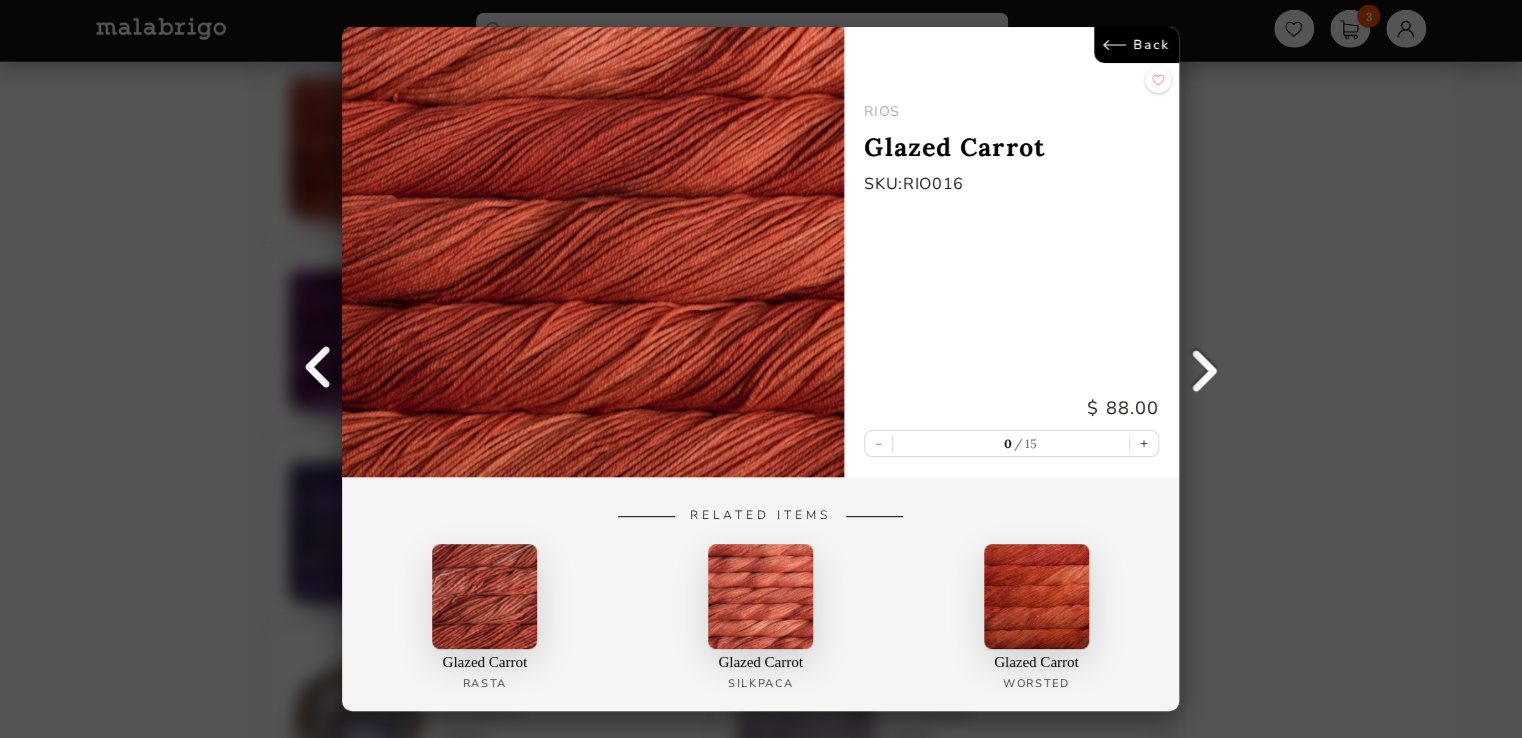 click on "Back" at bounding box center (1137, 45) 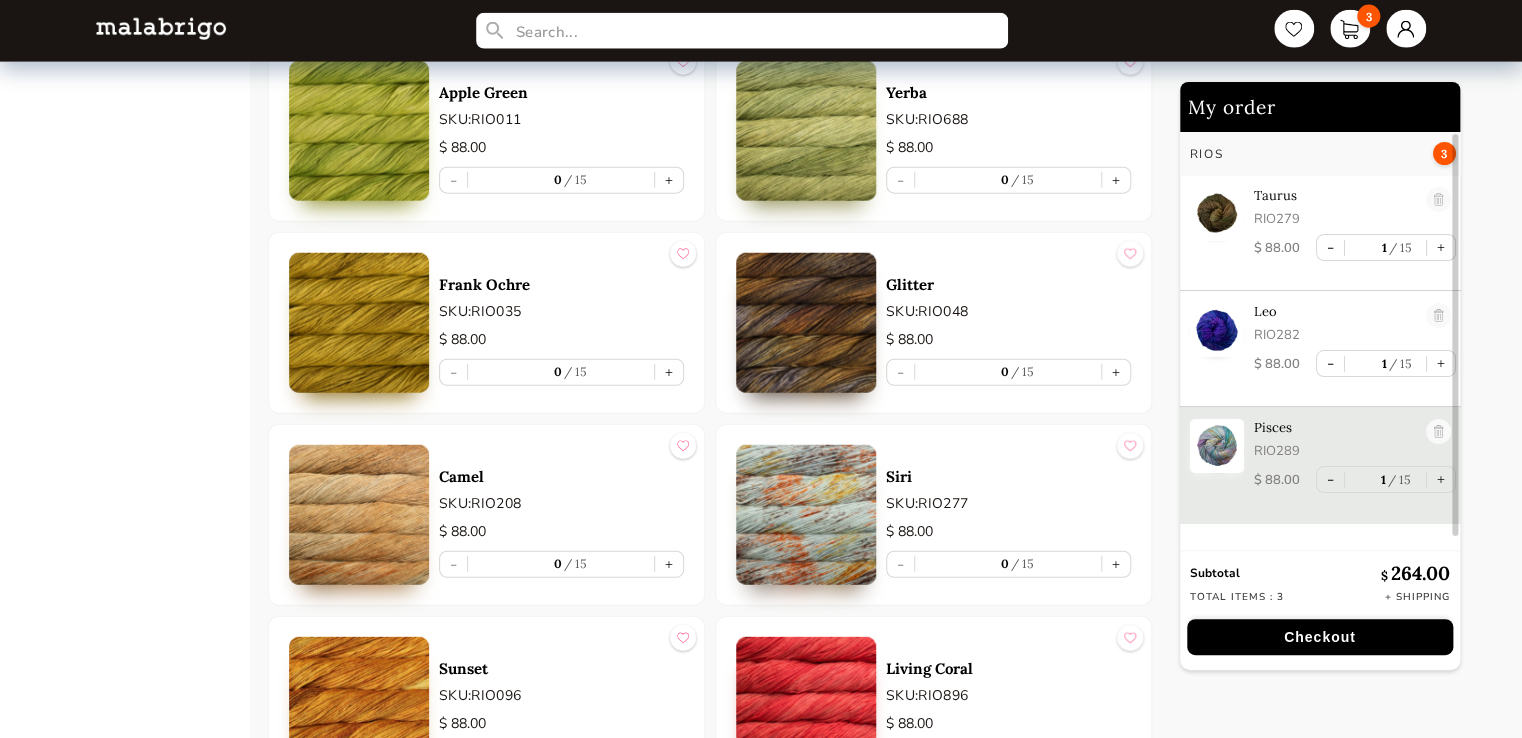 scroll, scrollTop: 6500, scrollLeft: 0, axis: vertical 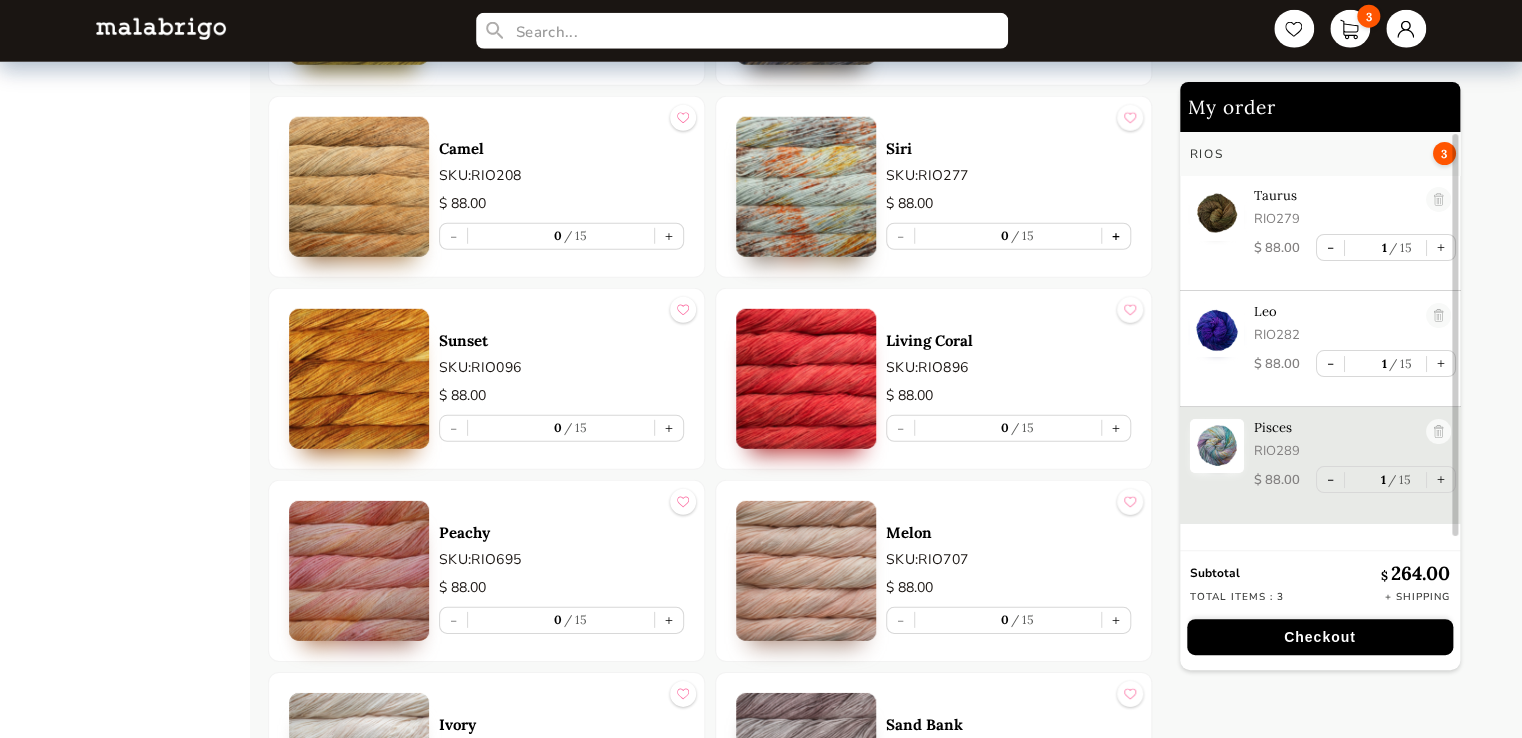 click on "+" at bounding box center (1116, 236) 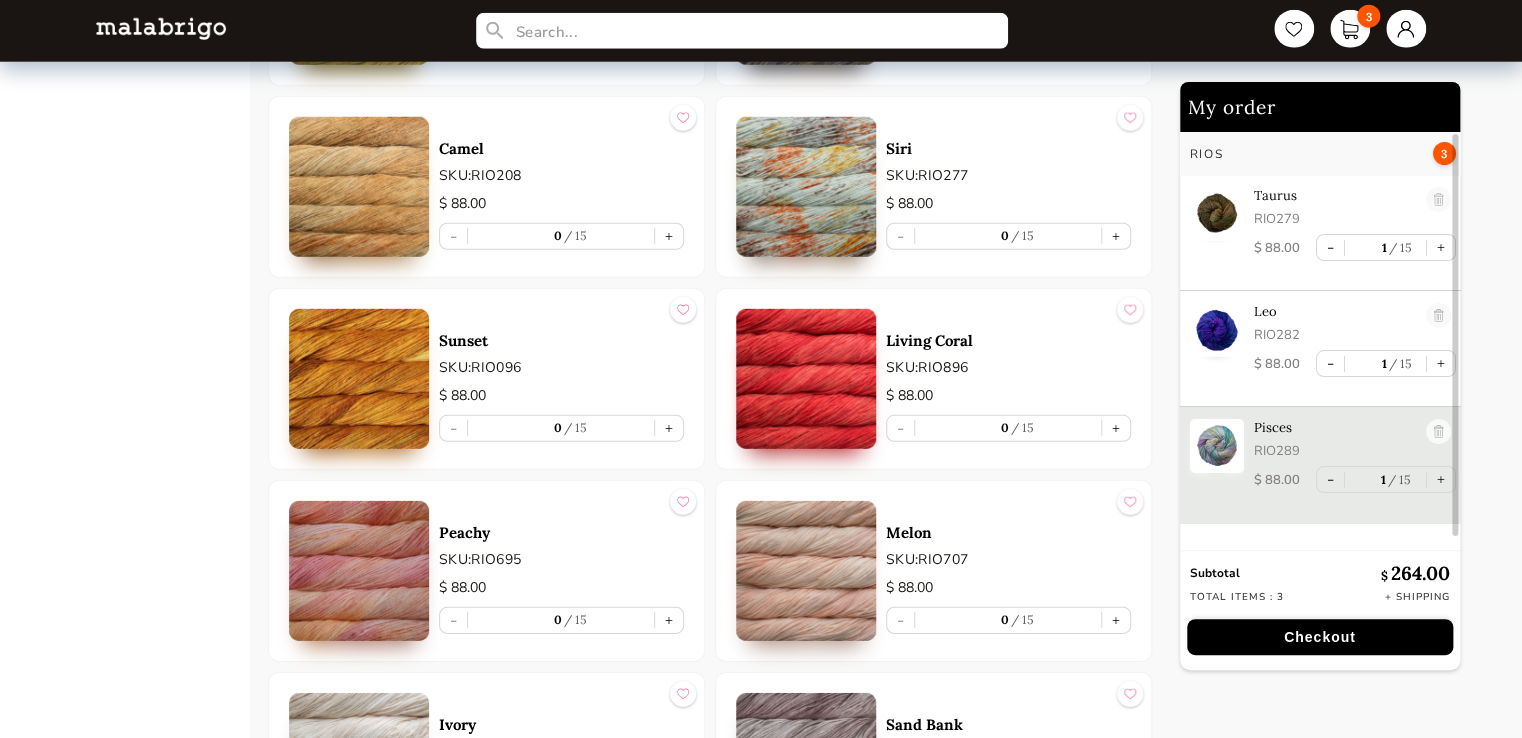 type on "1" 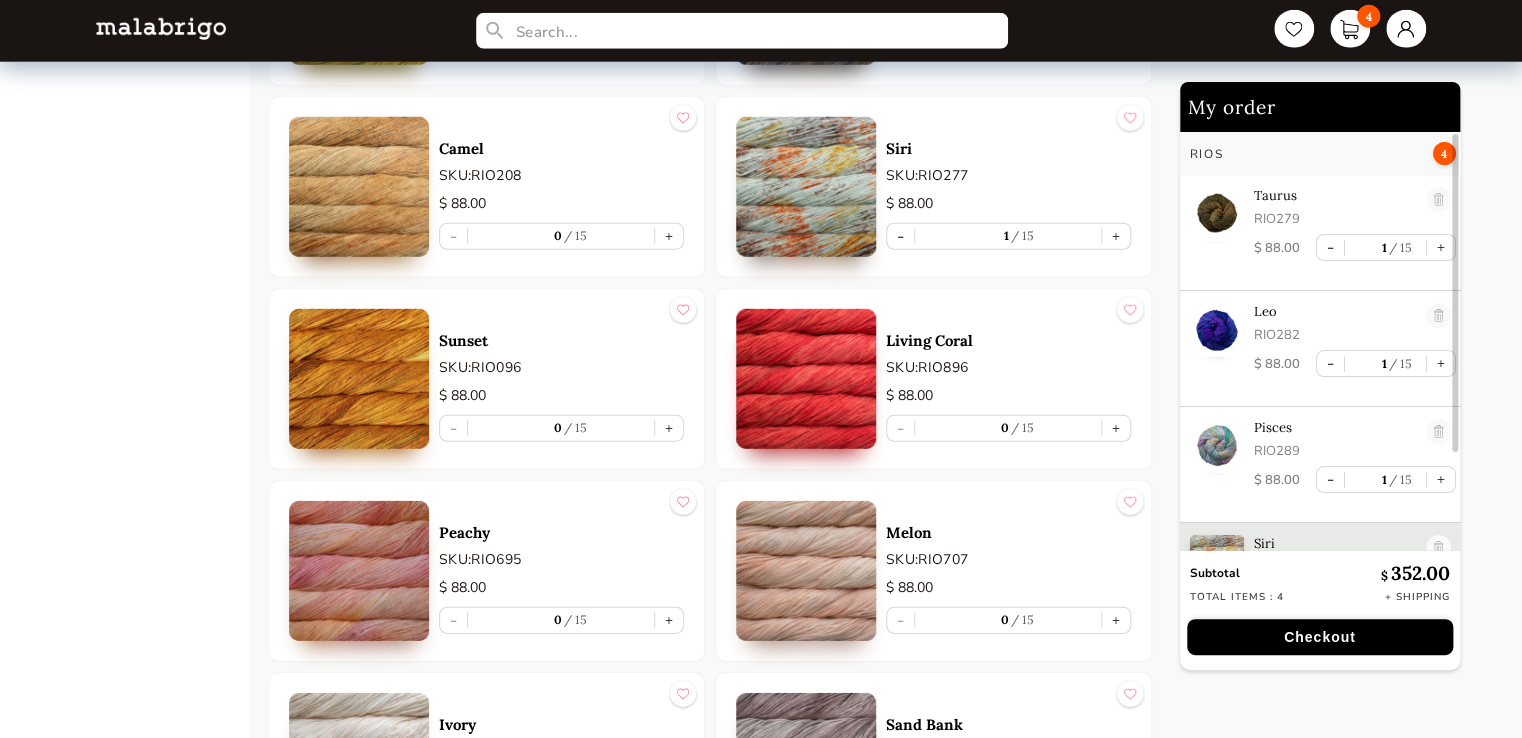 scroll, scrollTop: 5, scrollLeft: 0, axis: vertical 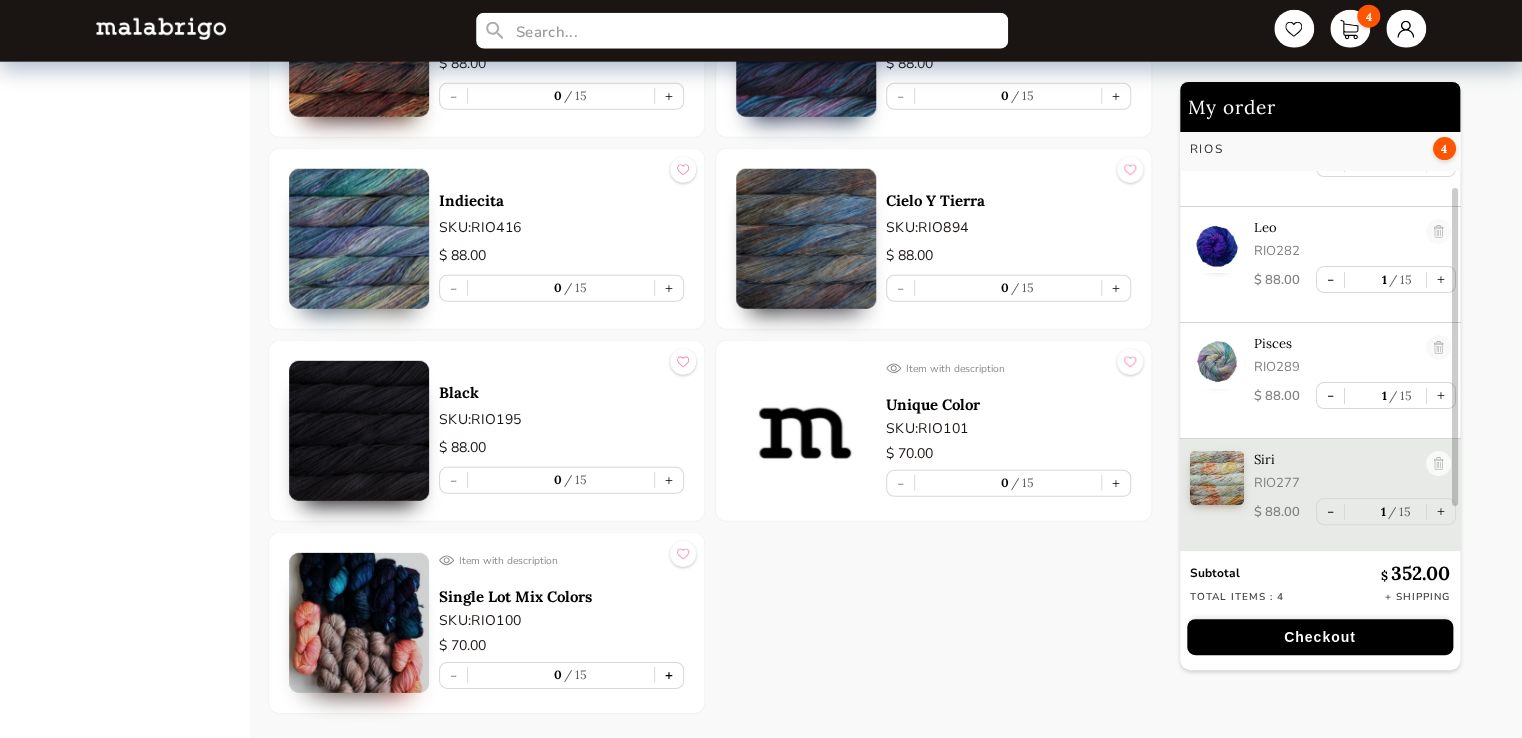 click on "+" at bounding box center [669, 675] 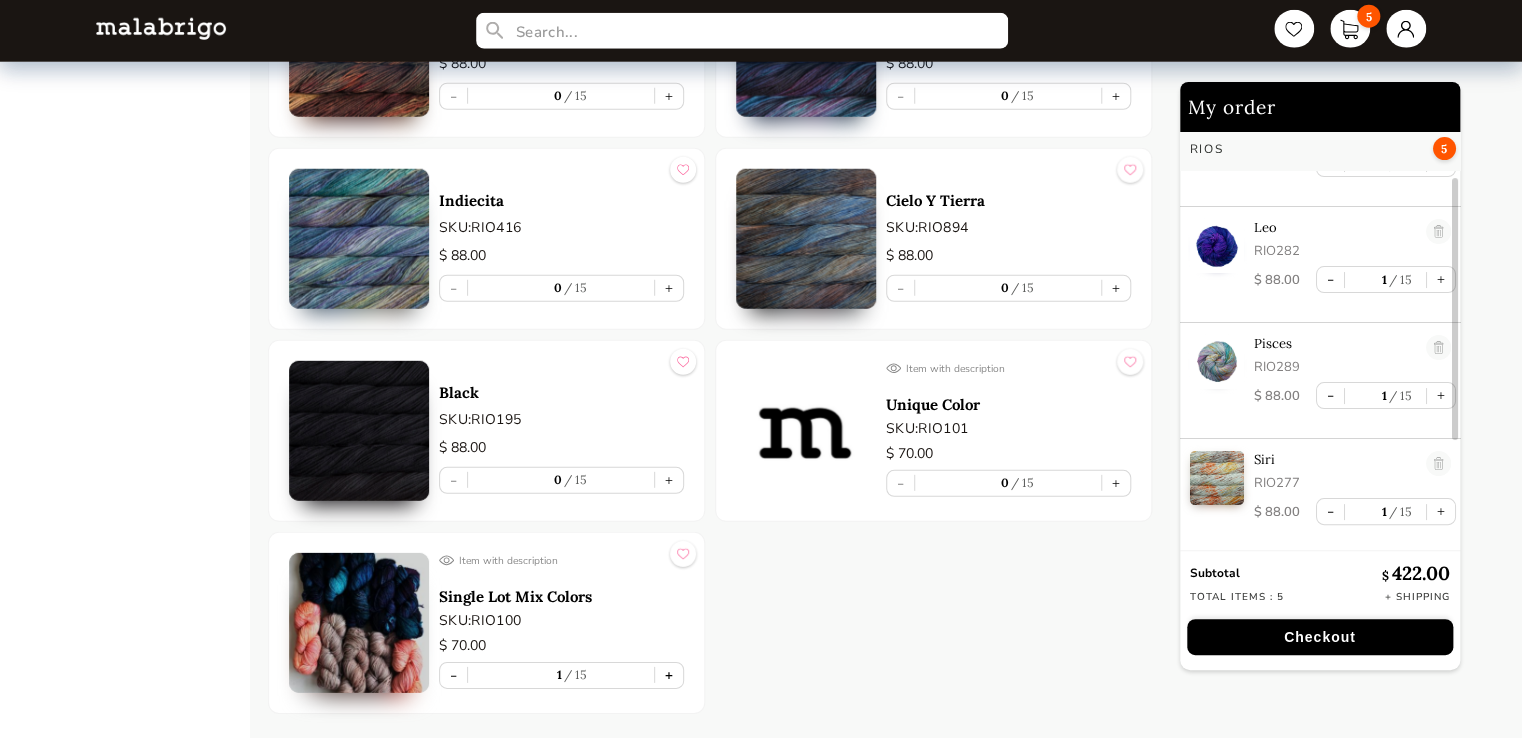 scroll, scrollTop: 182, scrollLeft: 0, axis: vertical 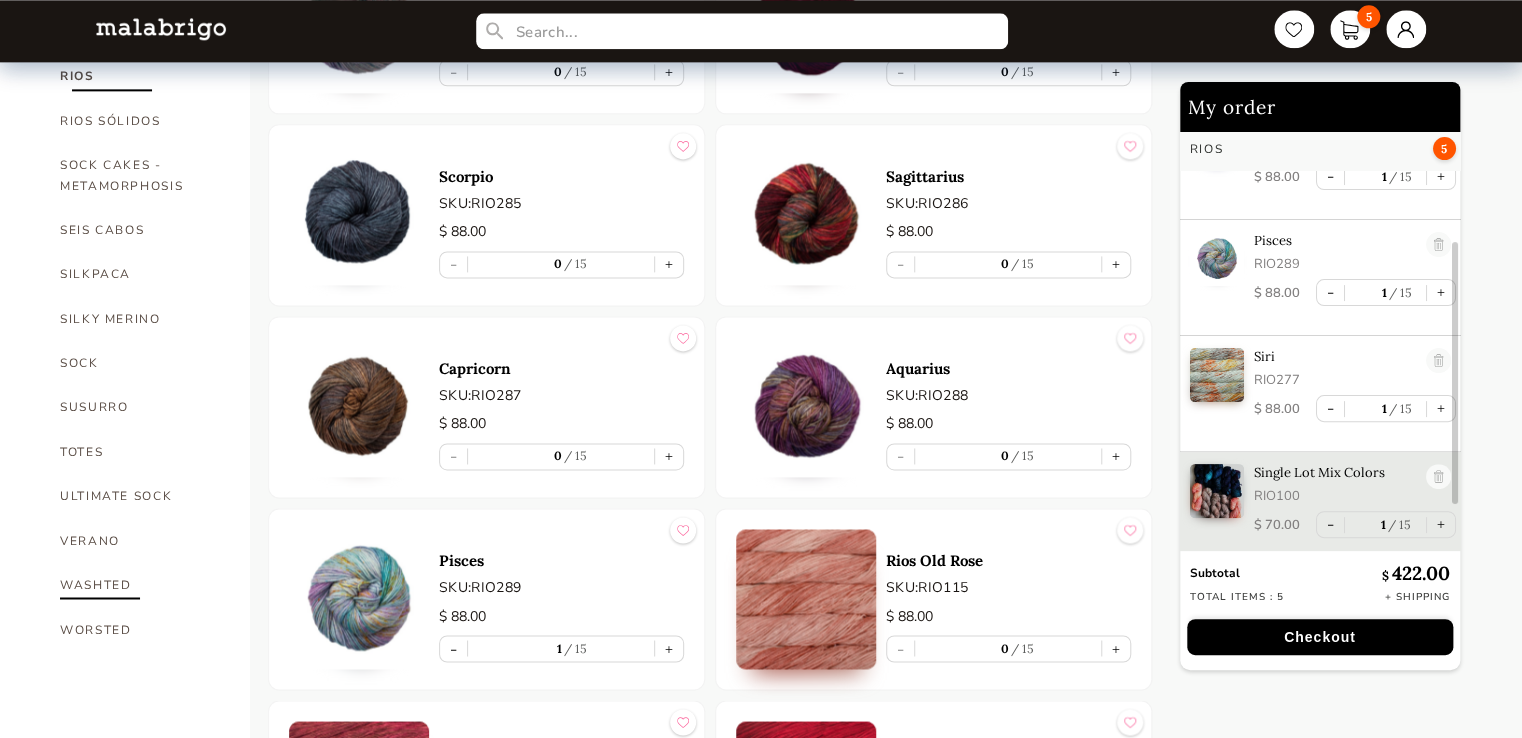click on "WASHTED" at bounding box center [140, 585] 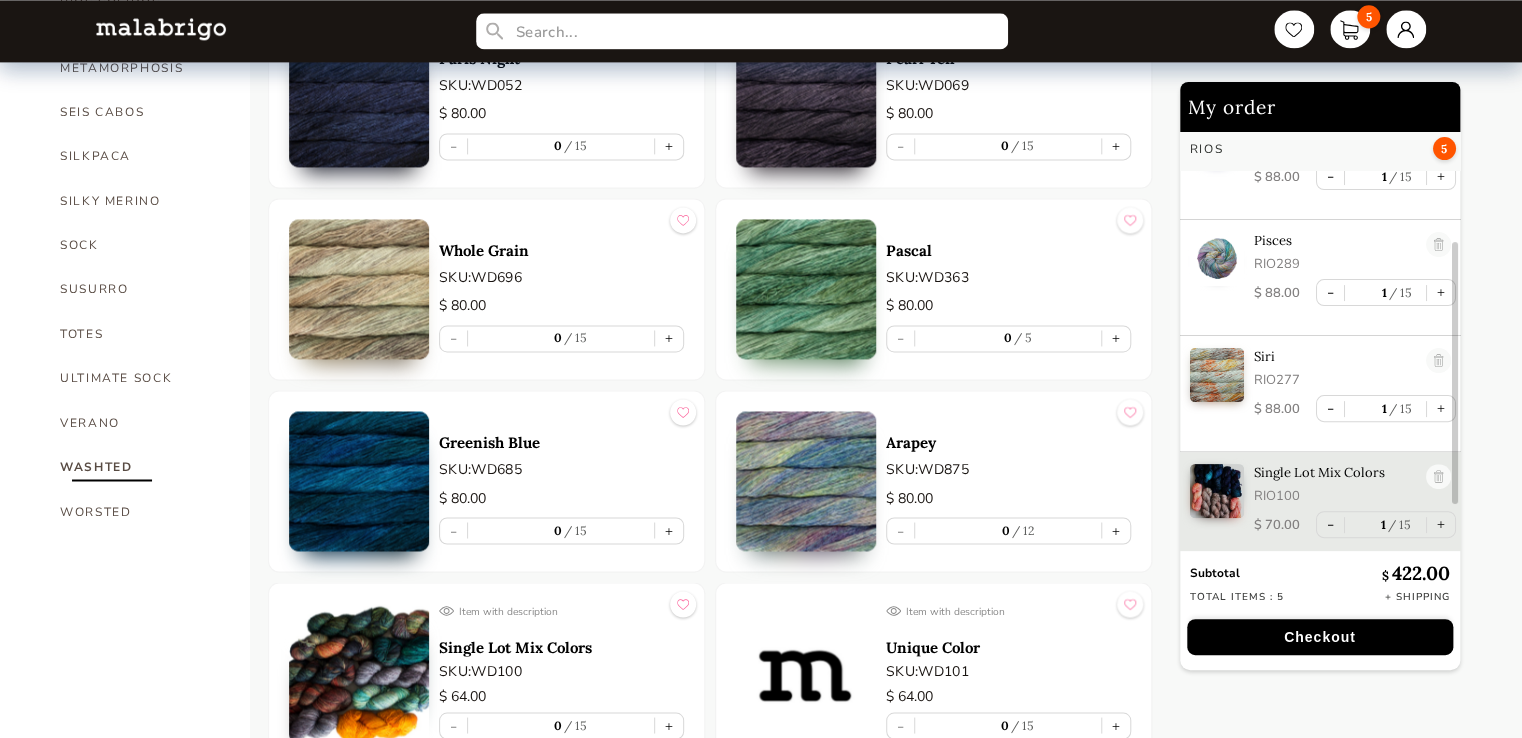 scroll, scrollTop: 1588, scrollLeft: 0, axis: vertical 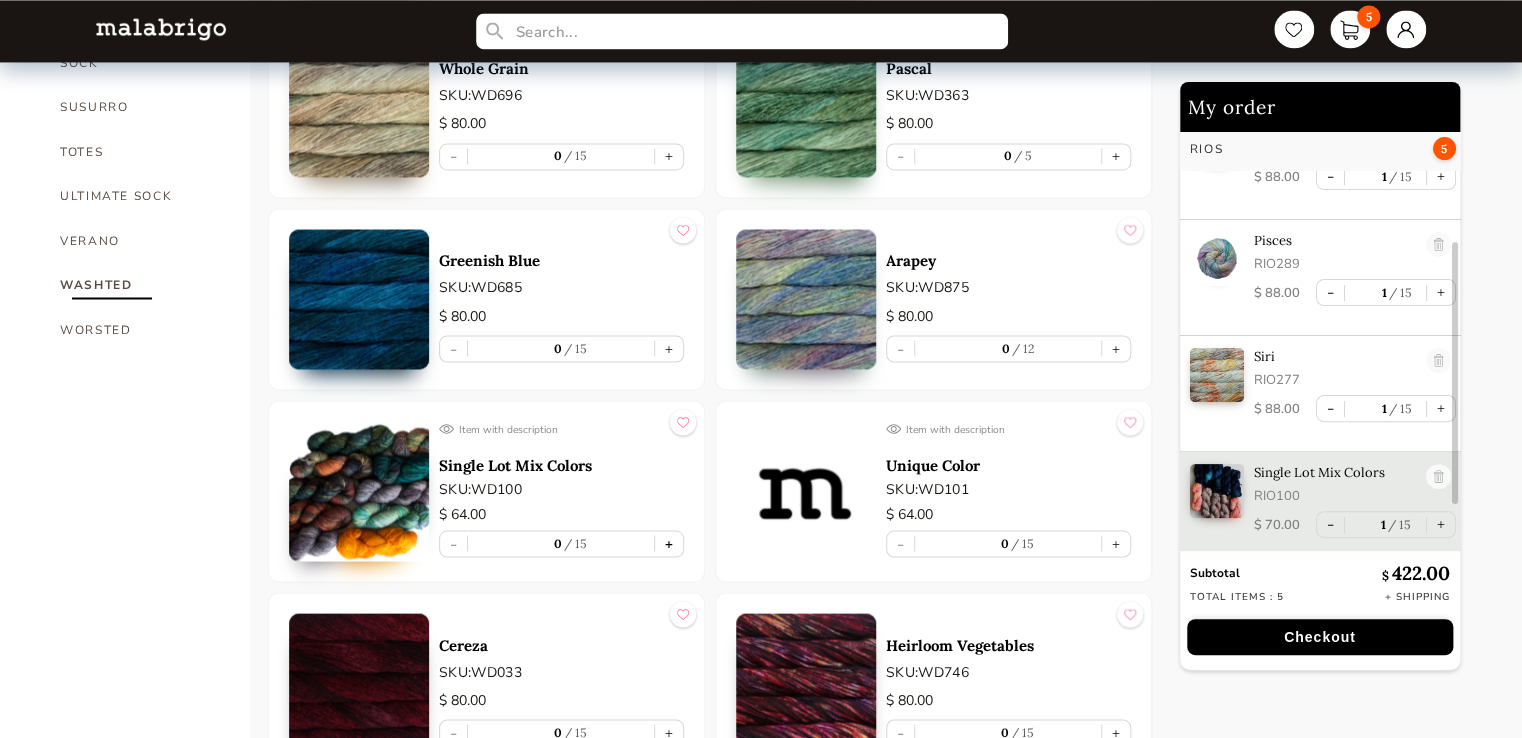 click on "+" at bounding box center [669, 543] 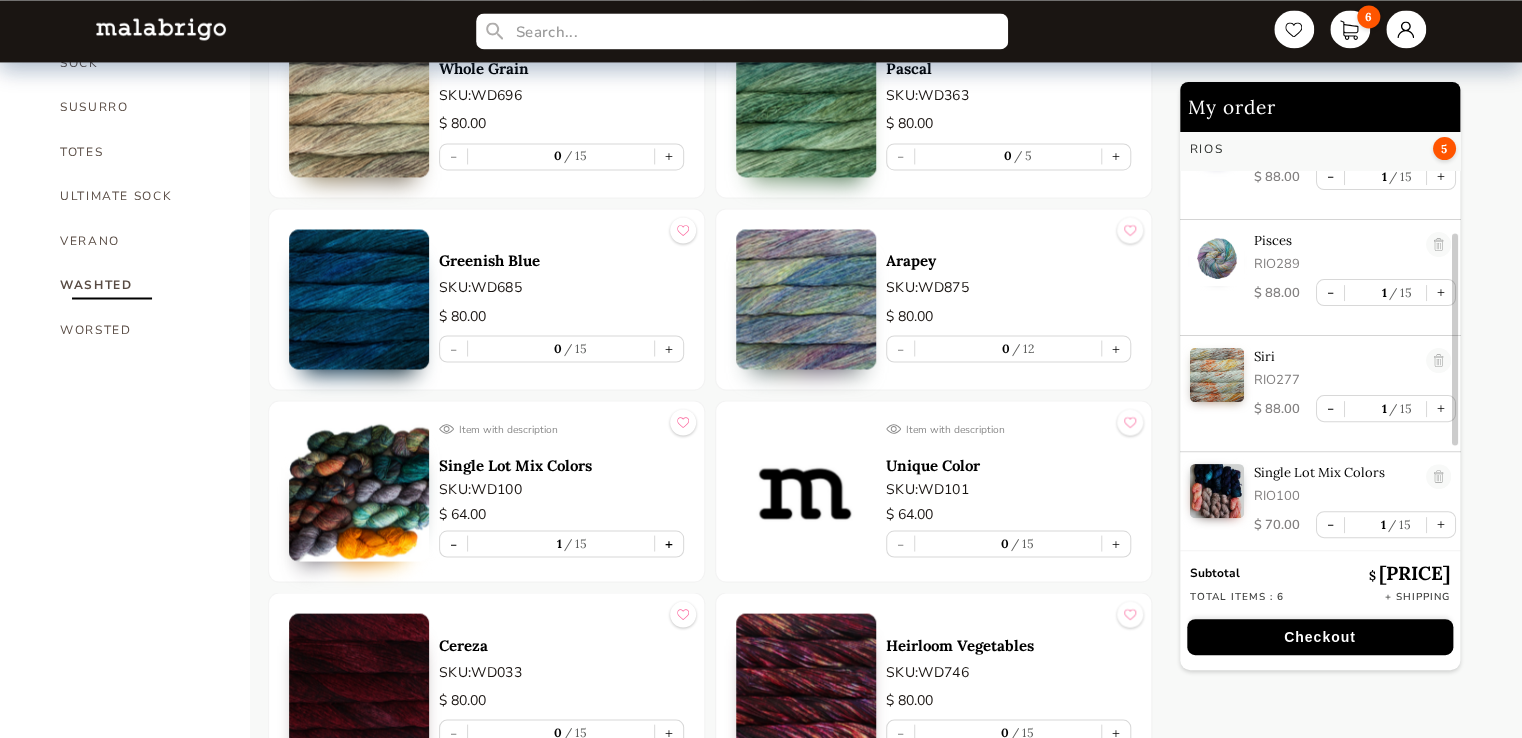 scroll, scrollTop: 341, scrollLeft: 0, axis: vertical 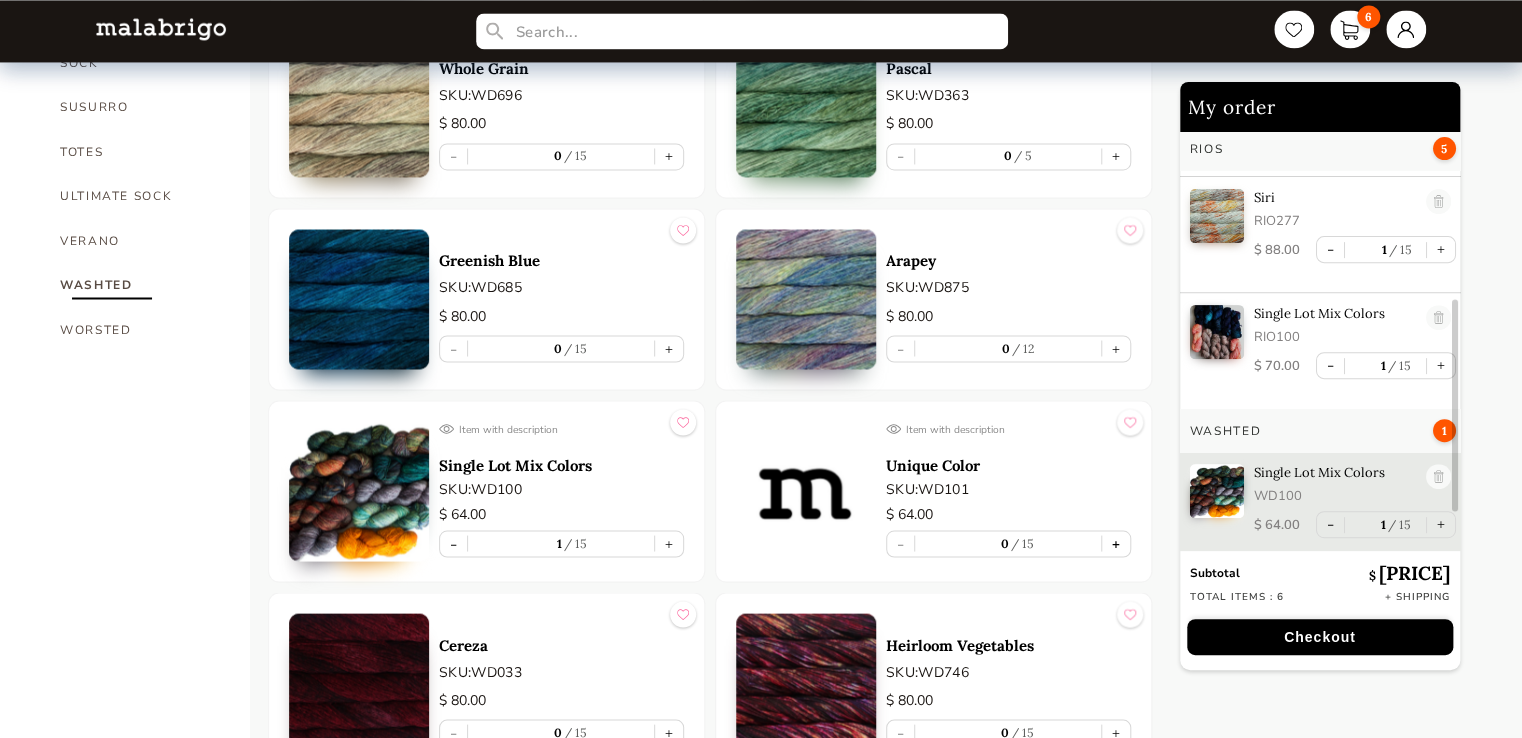click on "+" at bounding box center [1116, 543] 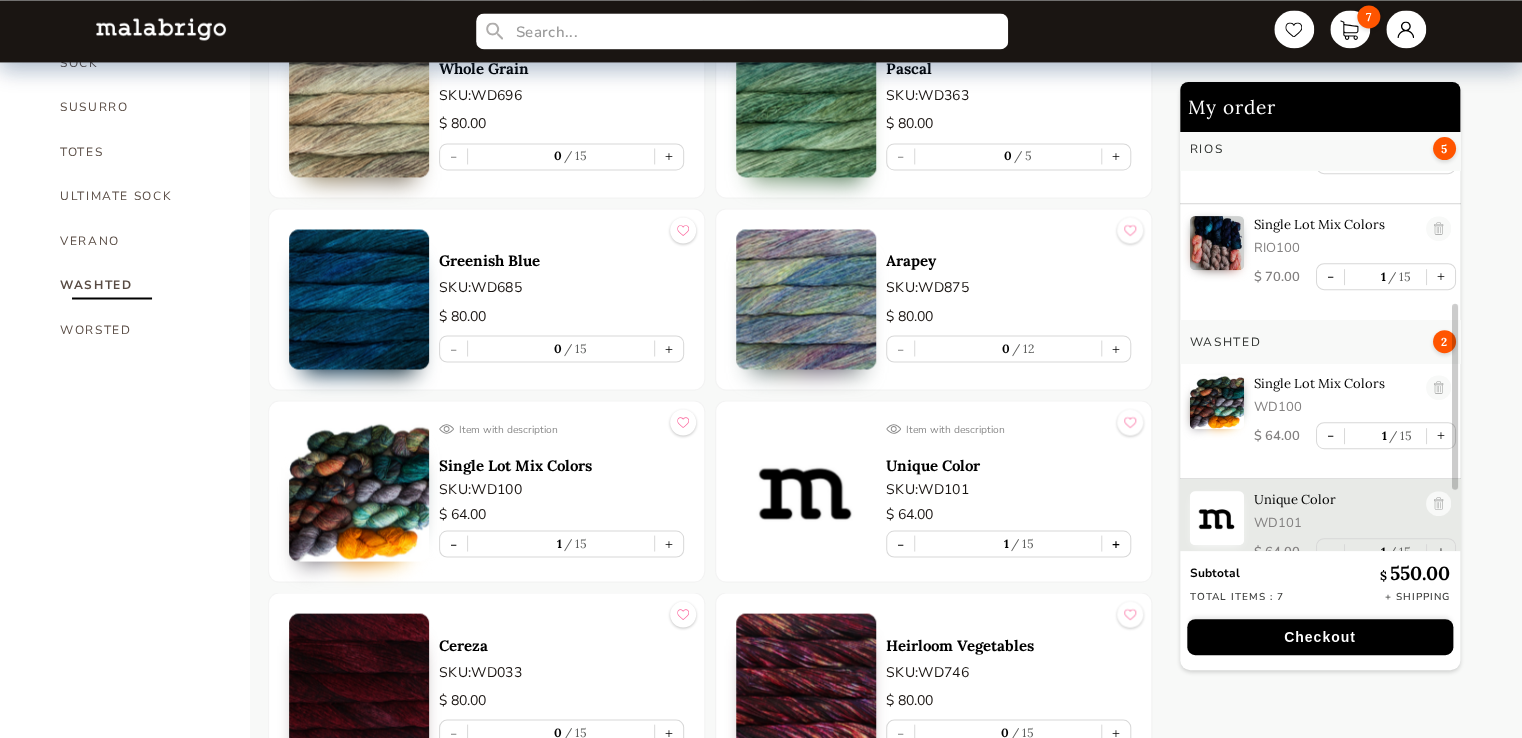 scroll, scrollTop: 457, scrollLeft: 0, axis: vertical 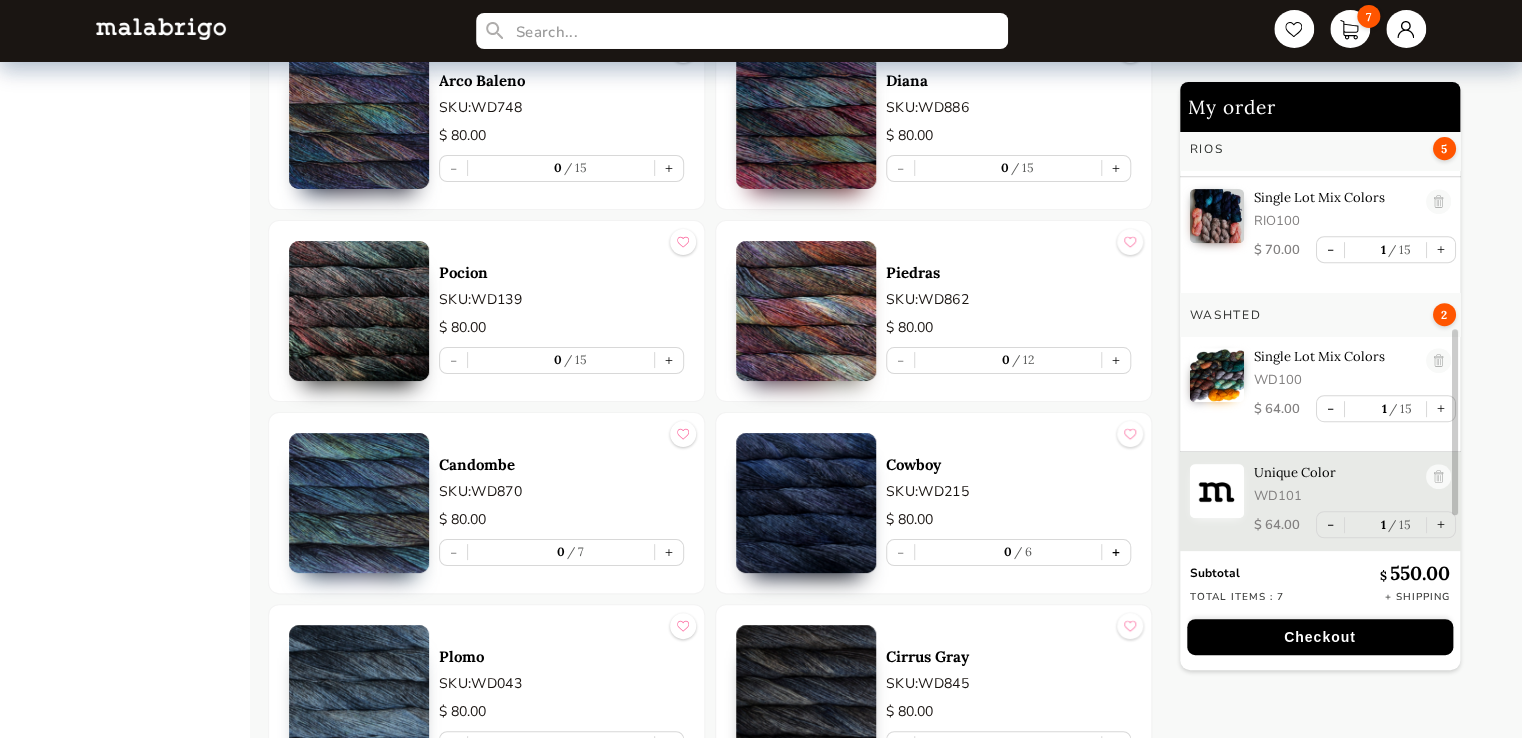 click on "+" at bounding box center (1116, 552) 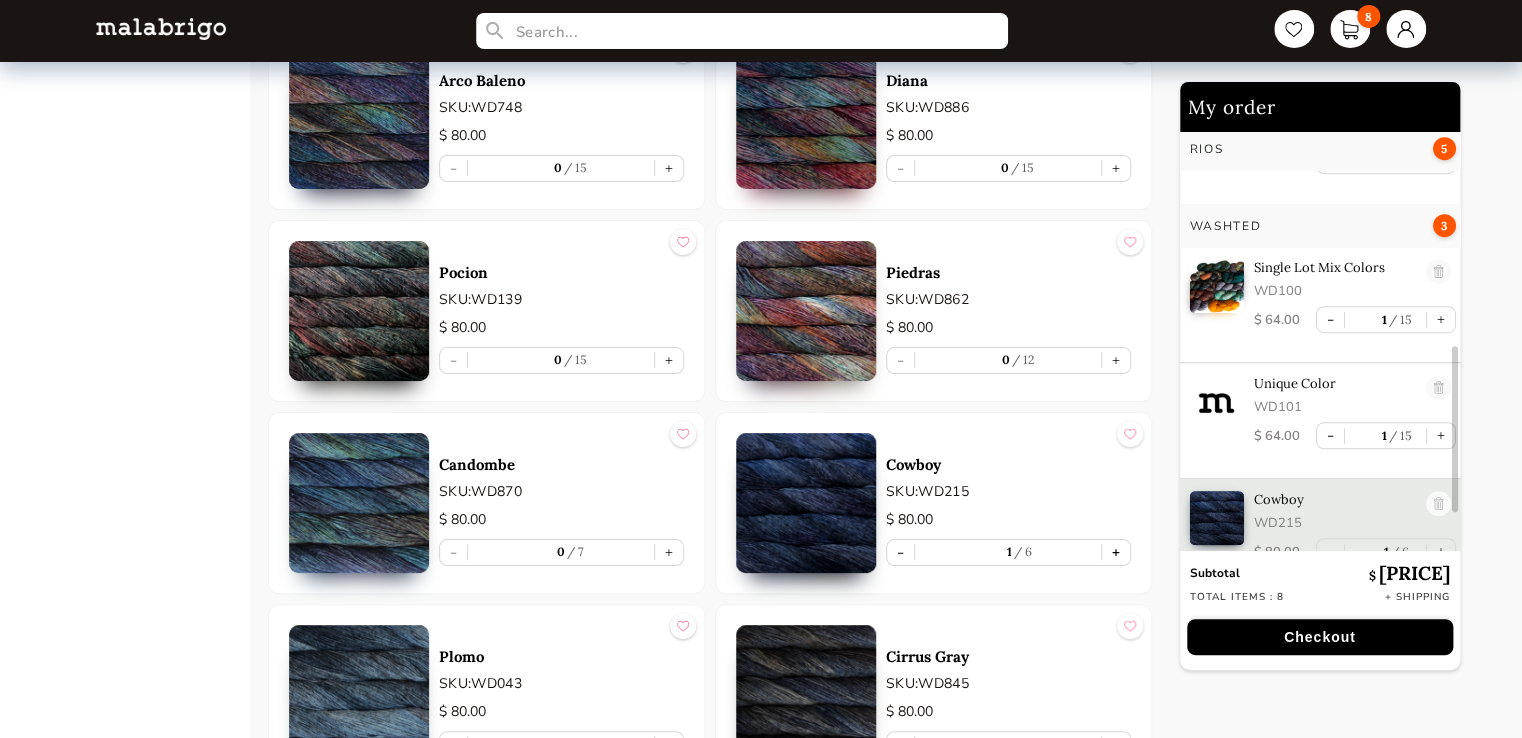scroll, scrollTop: 573, scrollLeft: 0, axis: vertical 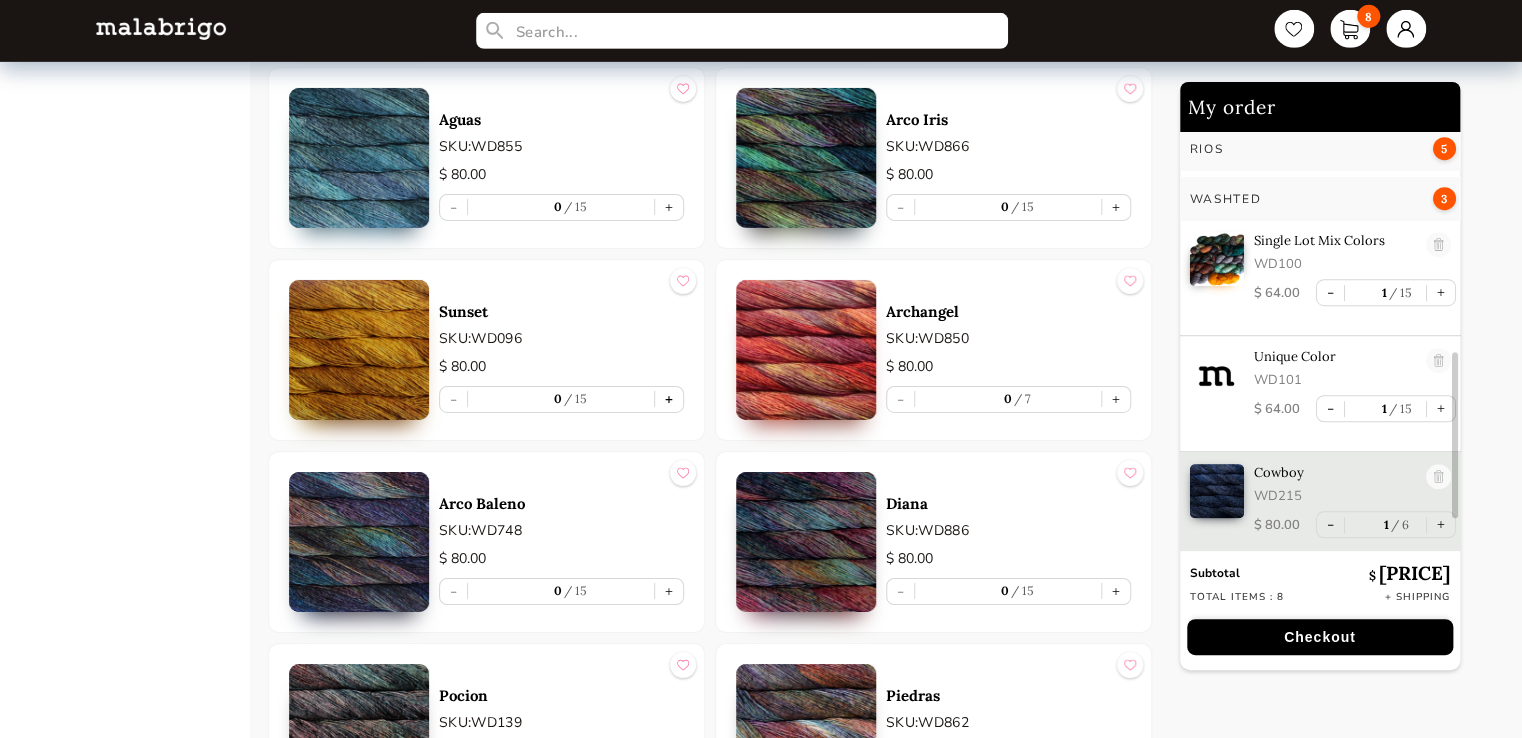 click on "+" at bounding box center [669, 399] 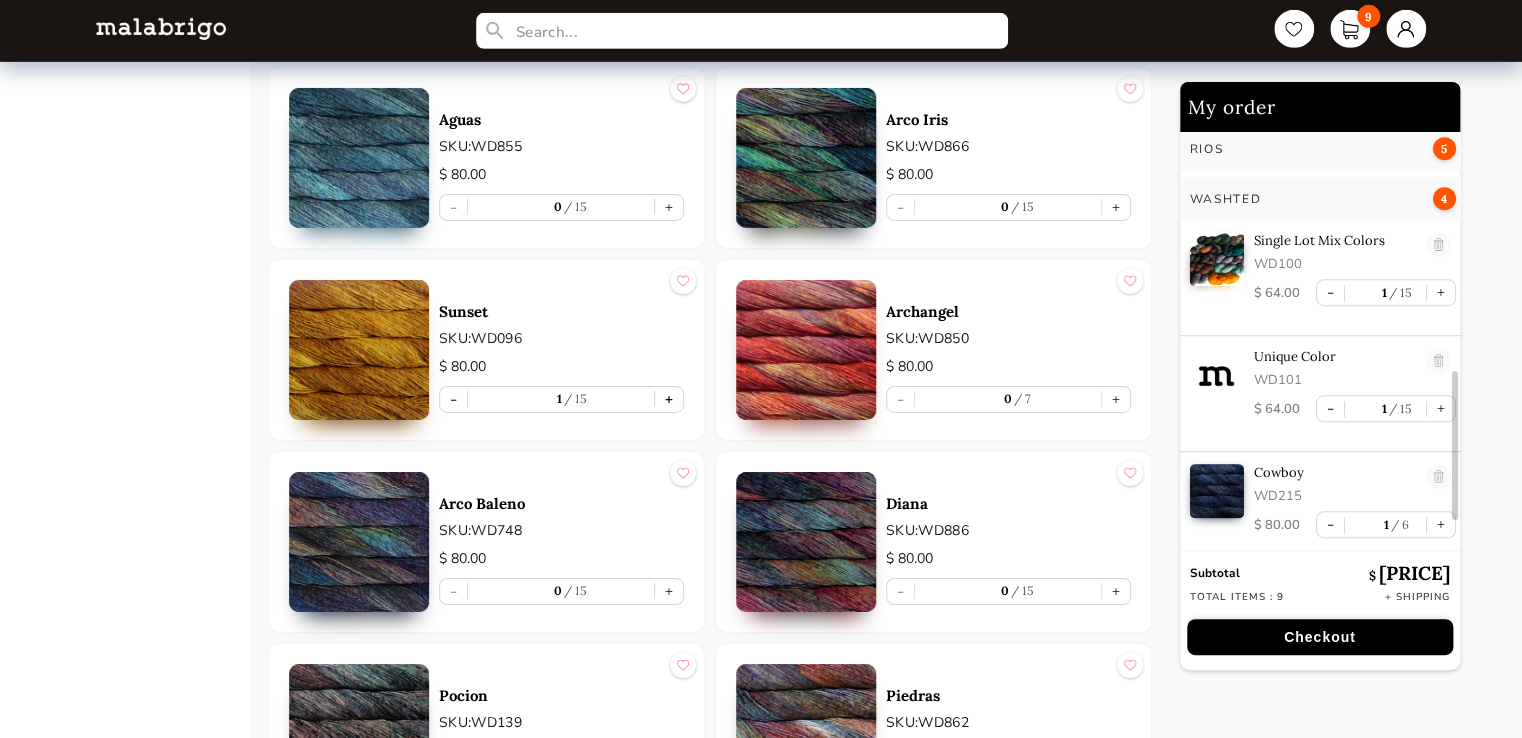 scroll, scrollTop: 689, scrollLeft: 0, axis: vertical 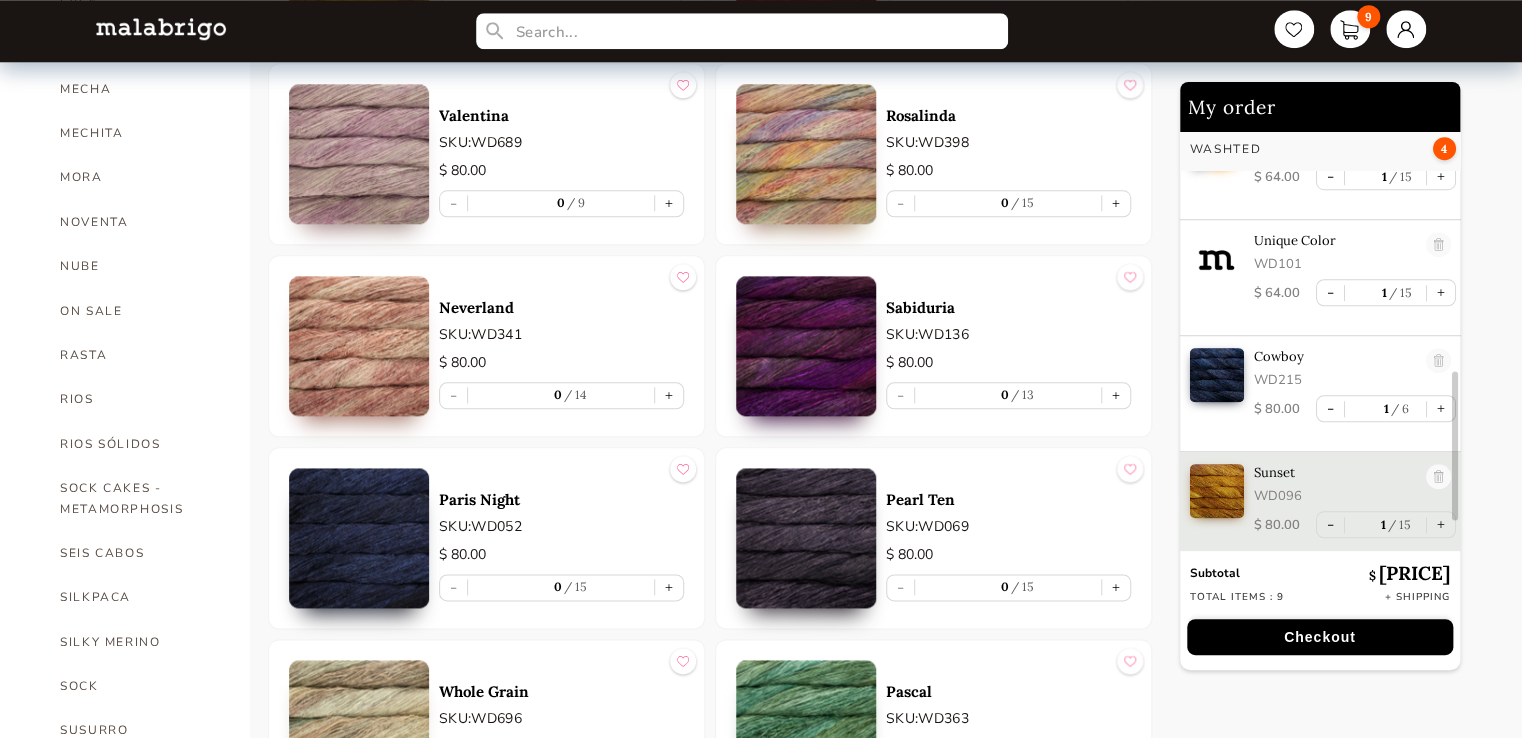 click at bounding box center [359, 346] 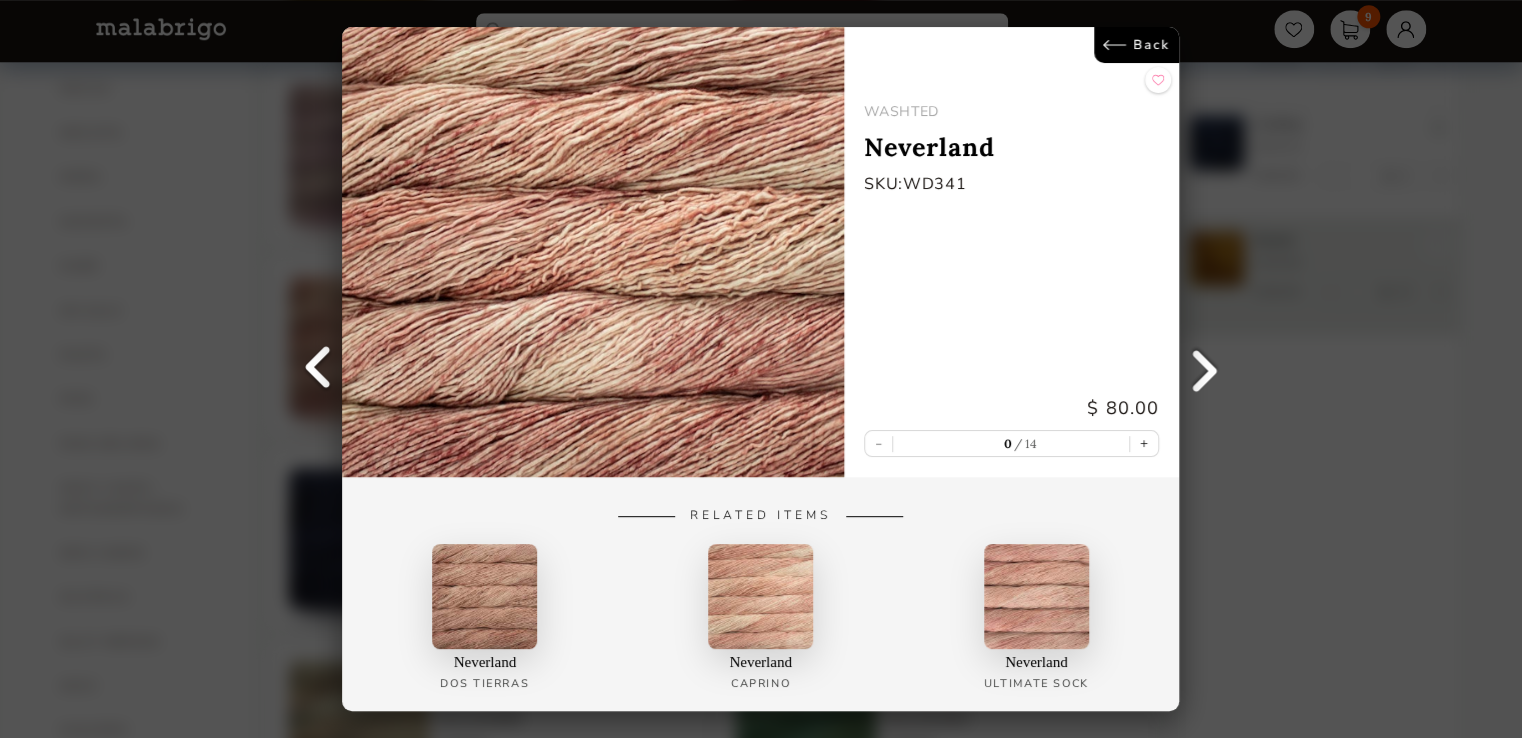 scroll, scrollTop: 0, scrollLeft: 0, axis: both 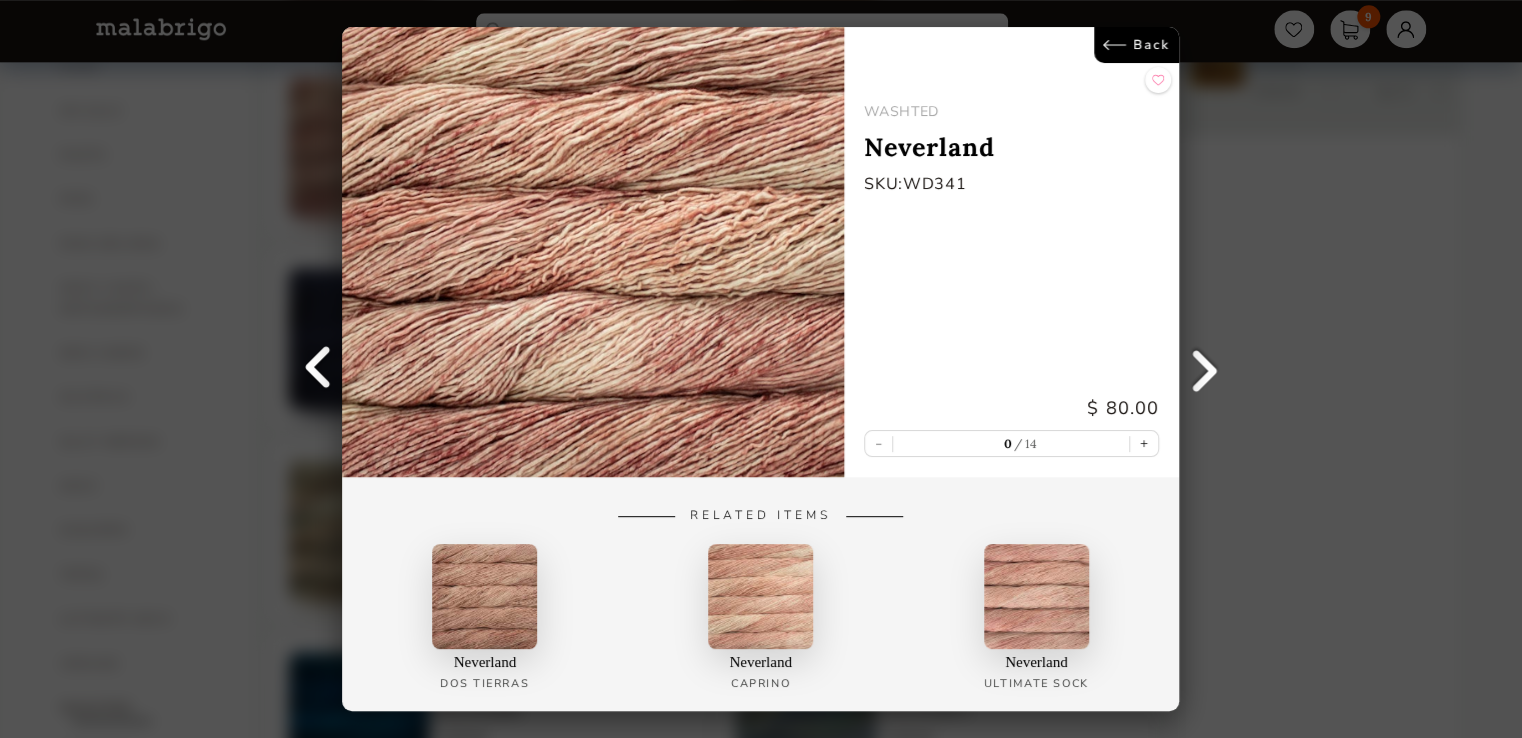 click on "Back" at bounding box center (1137, 45) 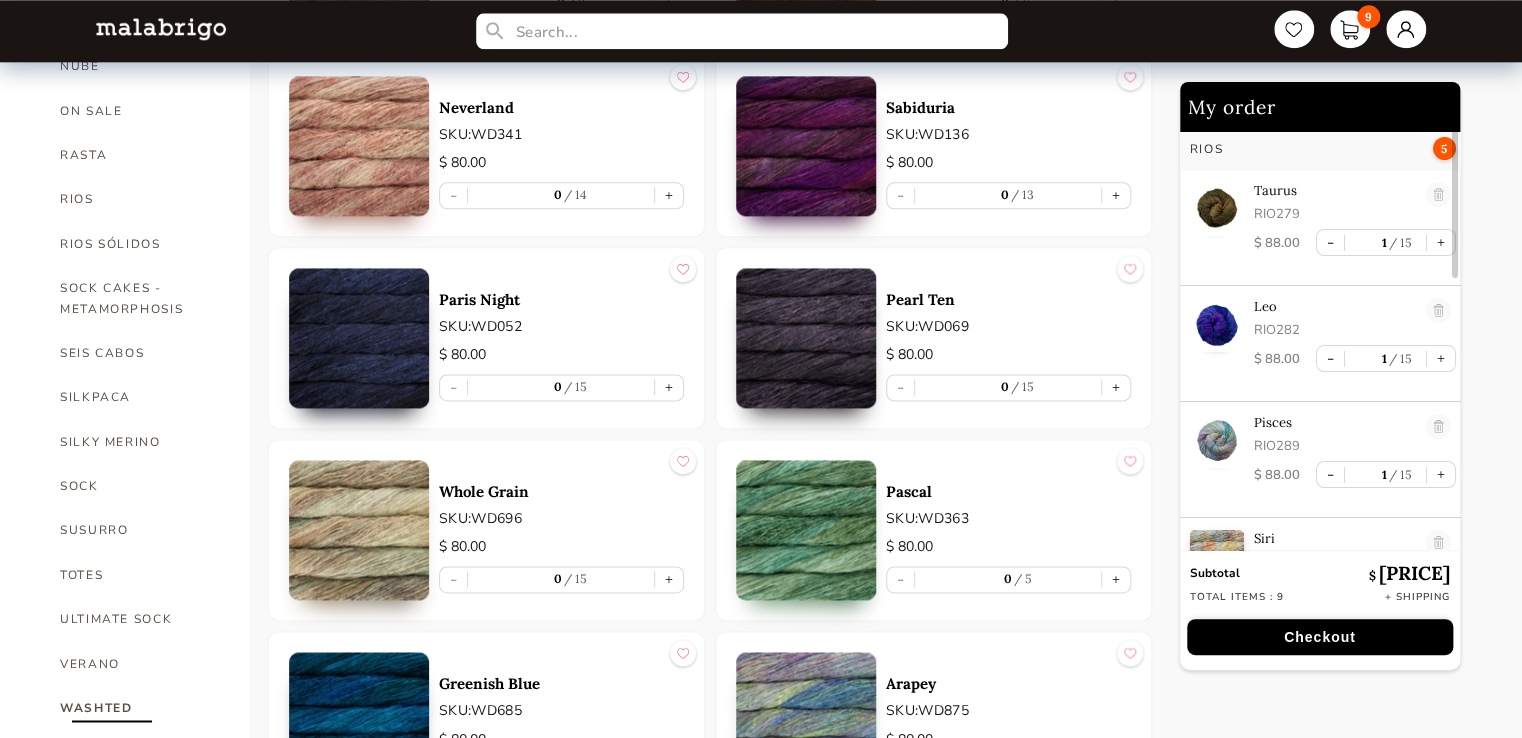 click at bounding box center (359, 530) 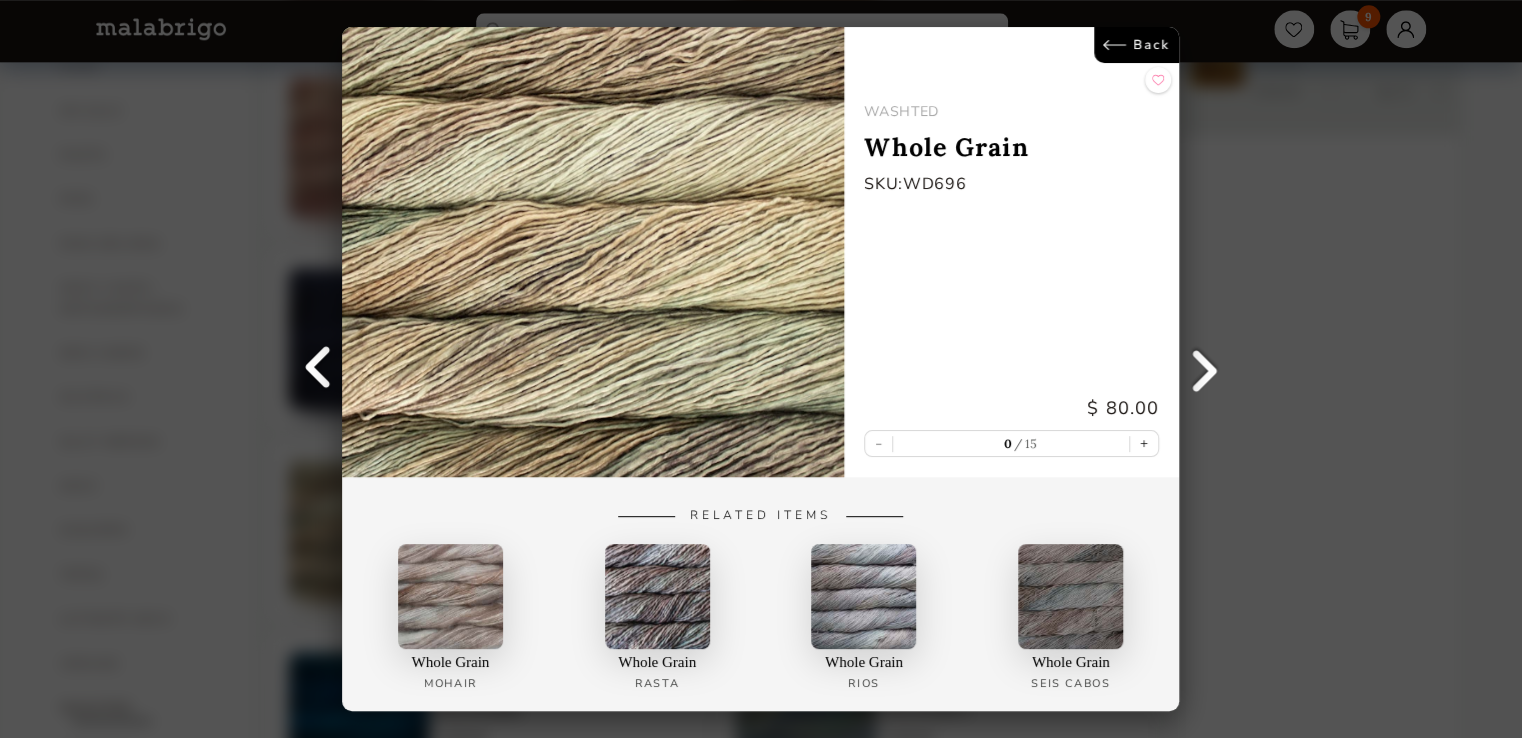 click on "Back" at bounding box center (1137, 45) 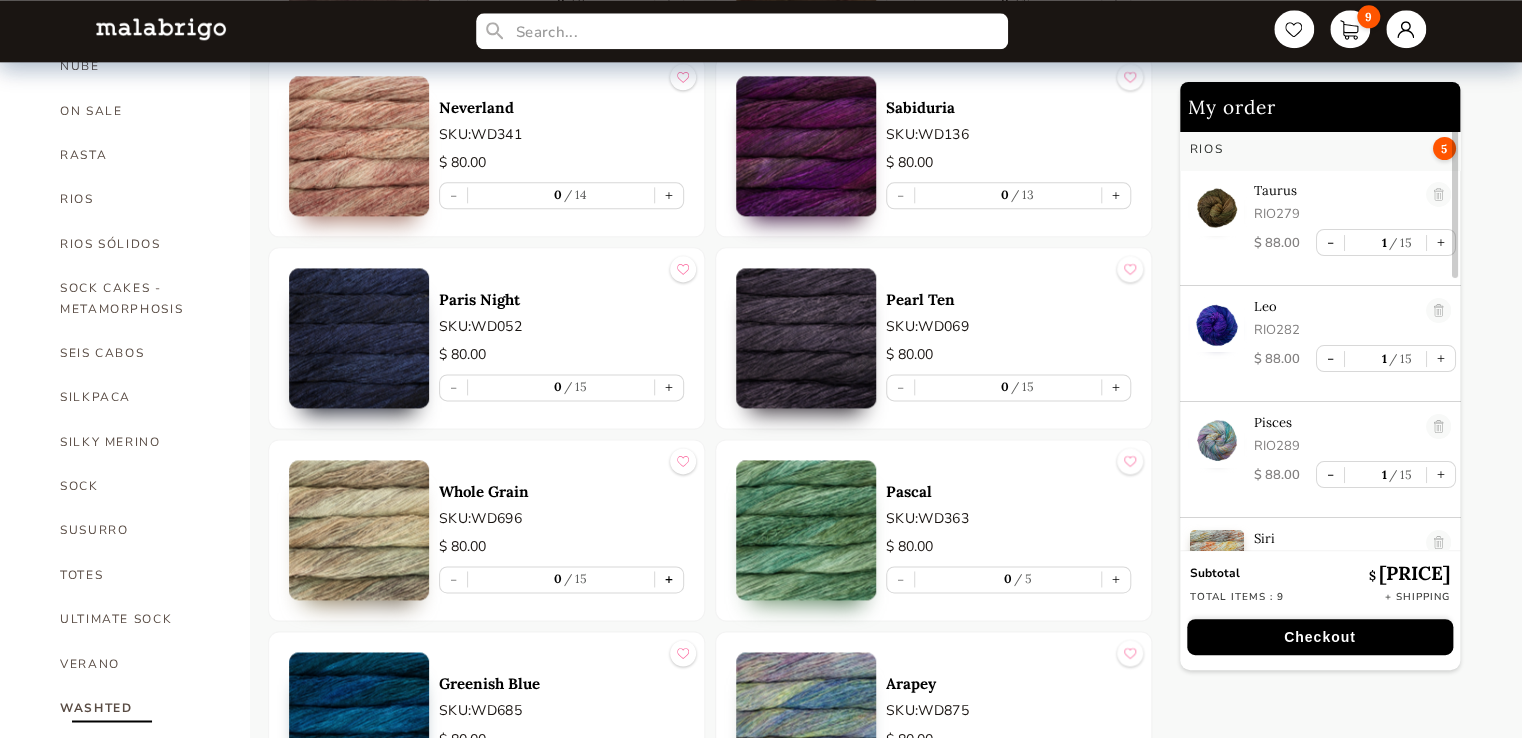 click on "+" at bounding box center [669, 579] 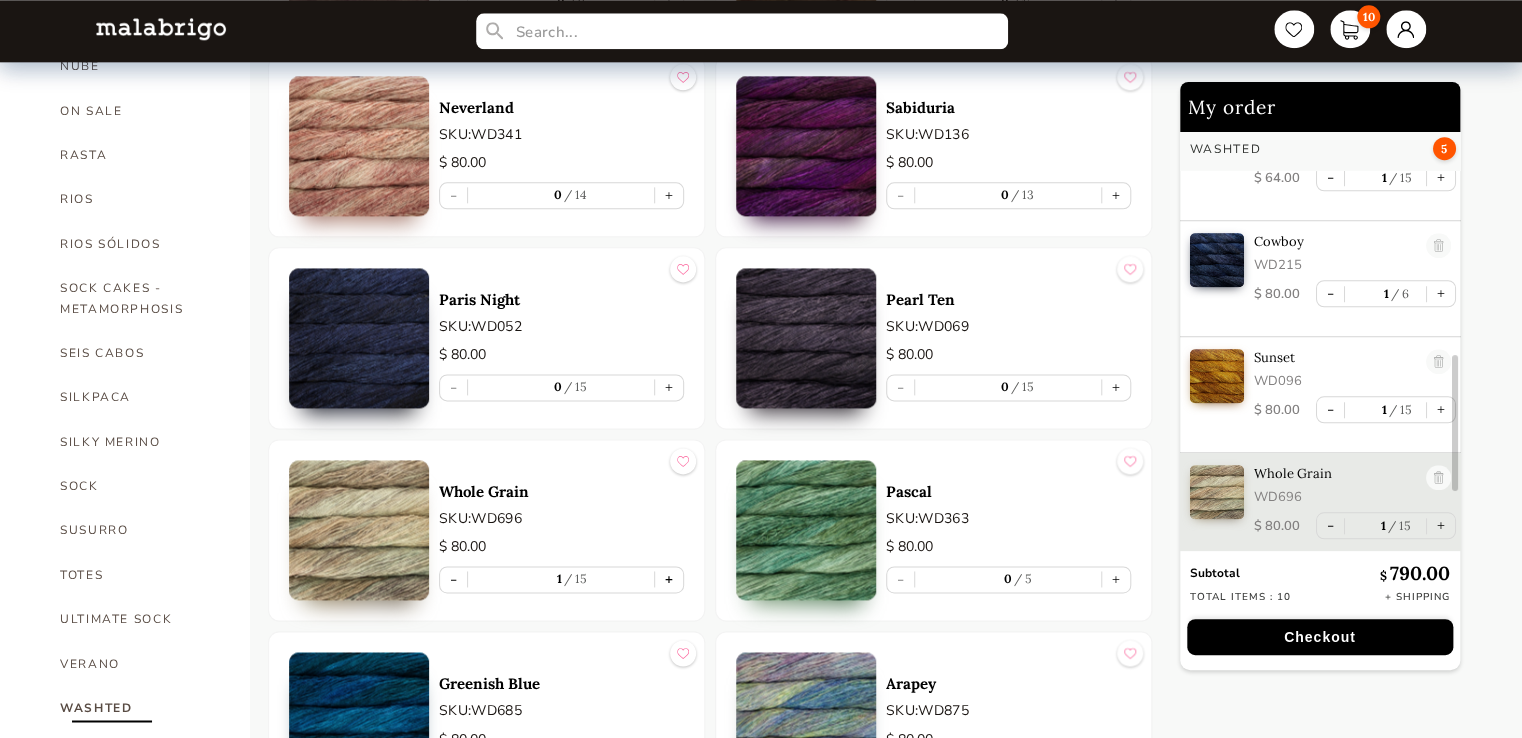 scroll, scrollTop: 805, scrollLeft: 0, axis: vertical 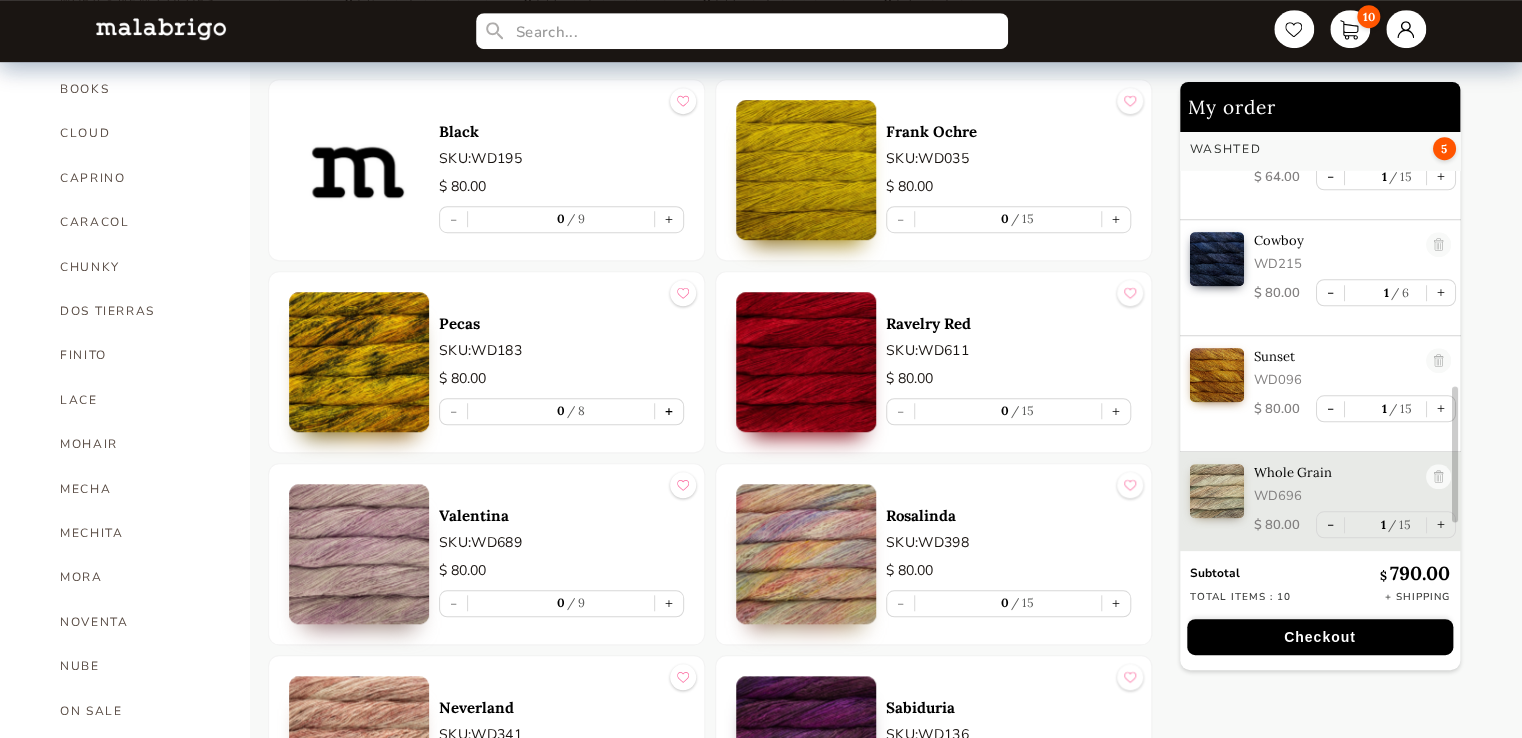 click on "+" at bounding box center [669, 411] 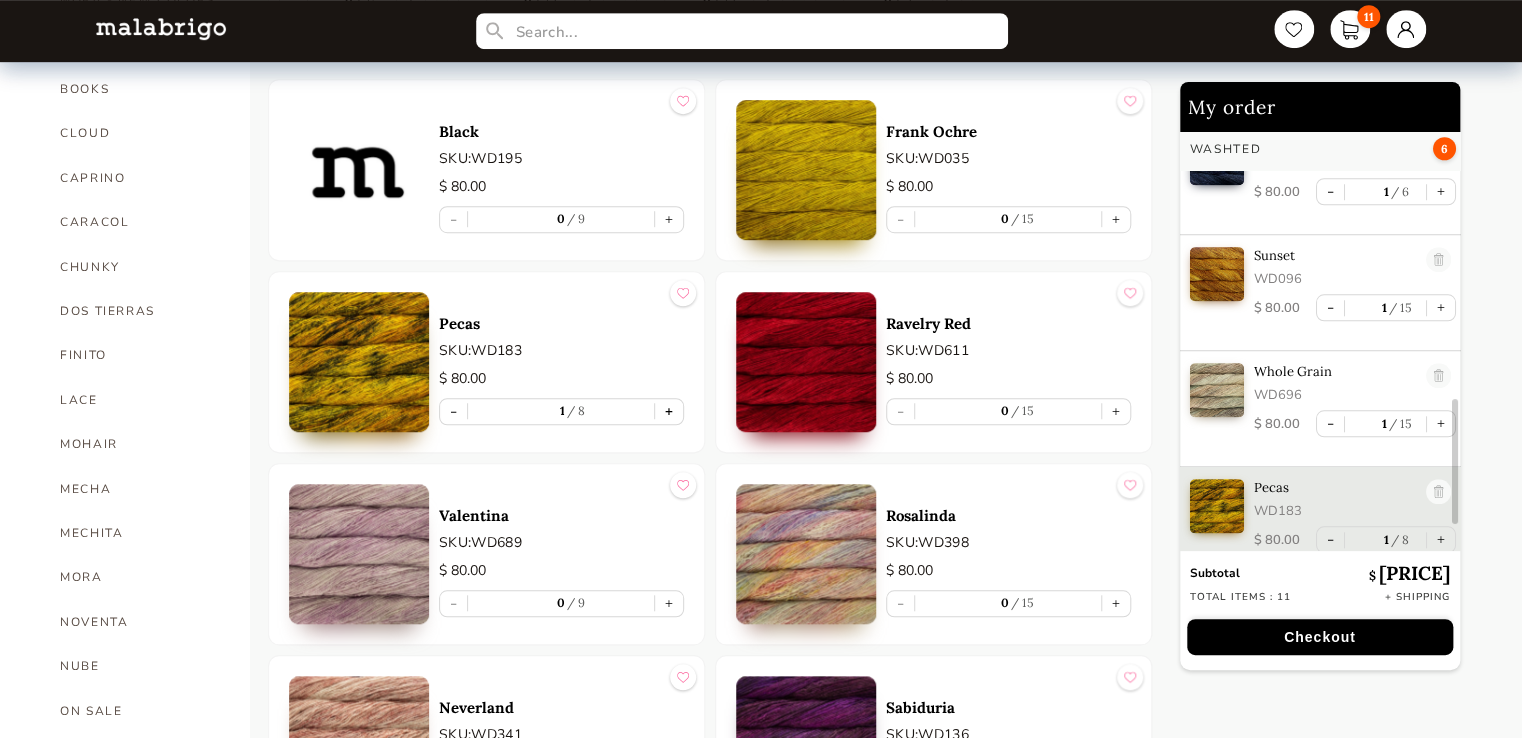 scroll, scrollTop: 921, scrollLeft: 0, axis: vertical 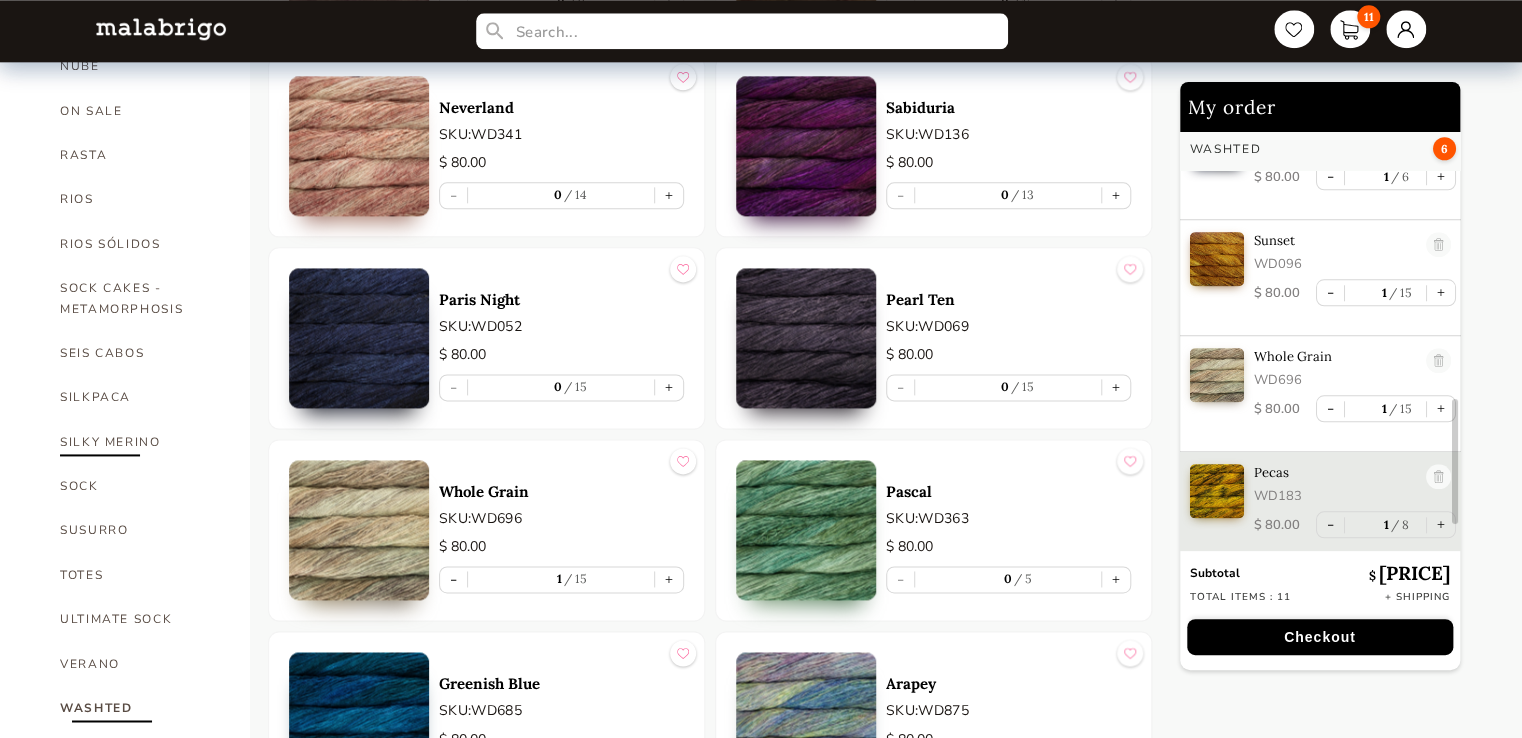 click on "SILKY MERINO" at bounding box center (140, 442) 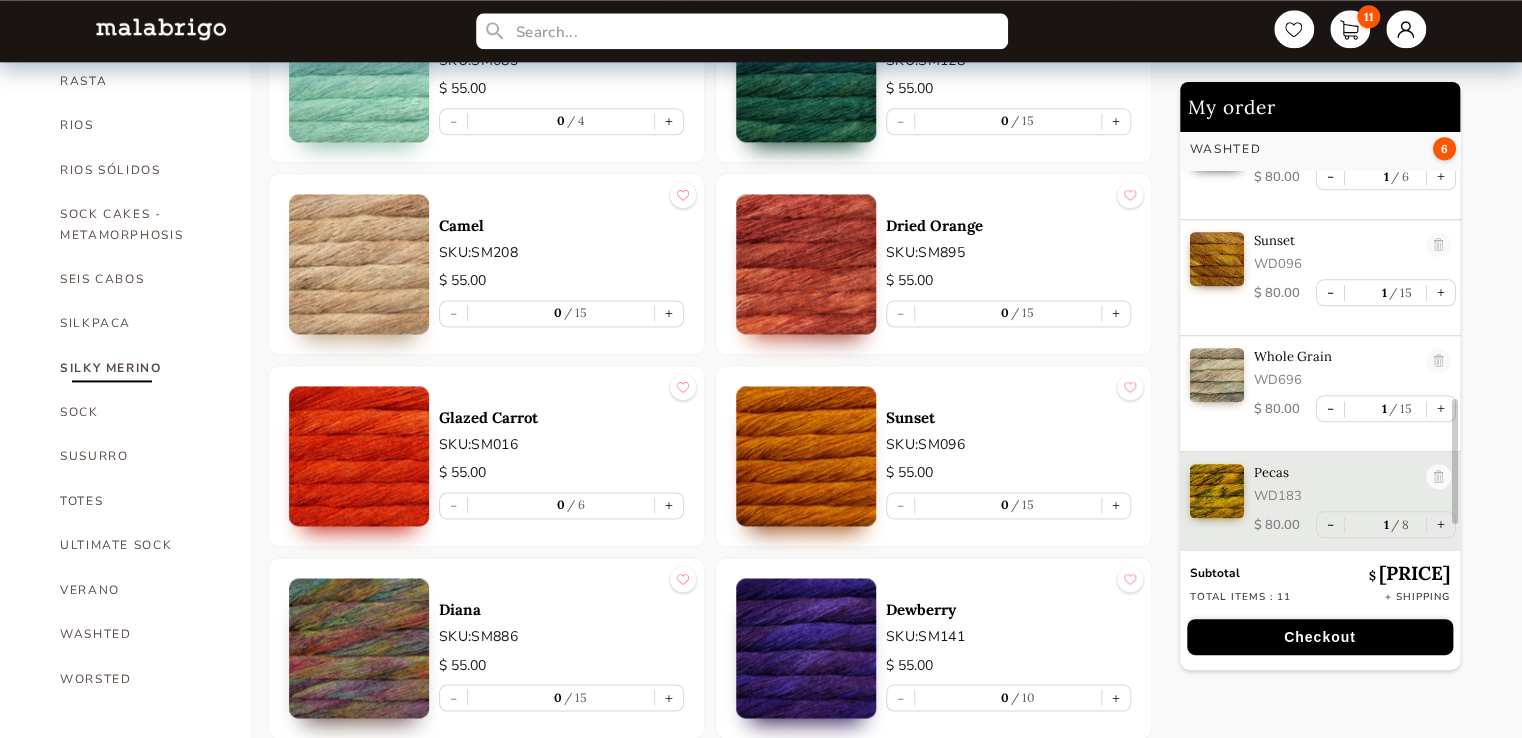scroll, scrollTop: 1040, scrollLeft: 0, axis: vertical 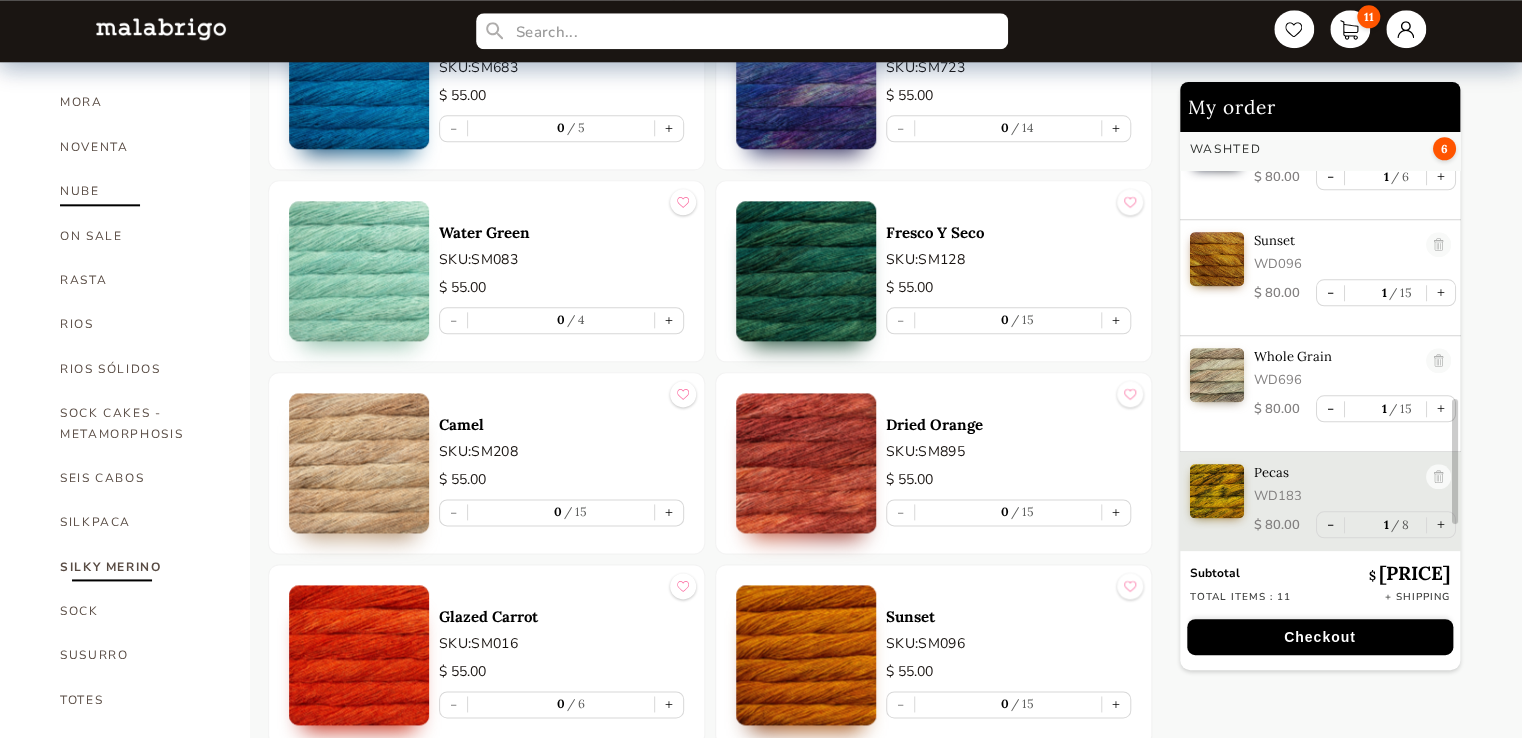 click on "NUBE" at bounding box center [140, 191] 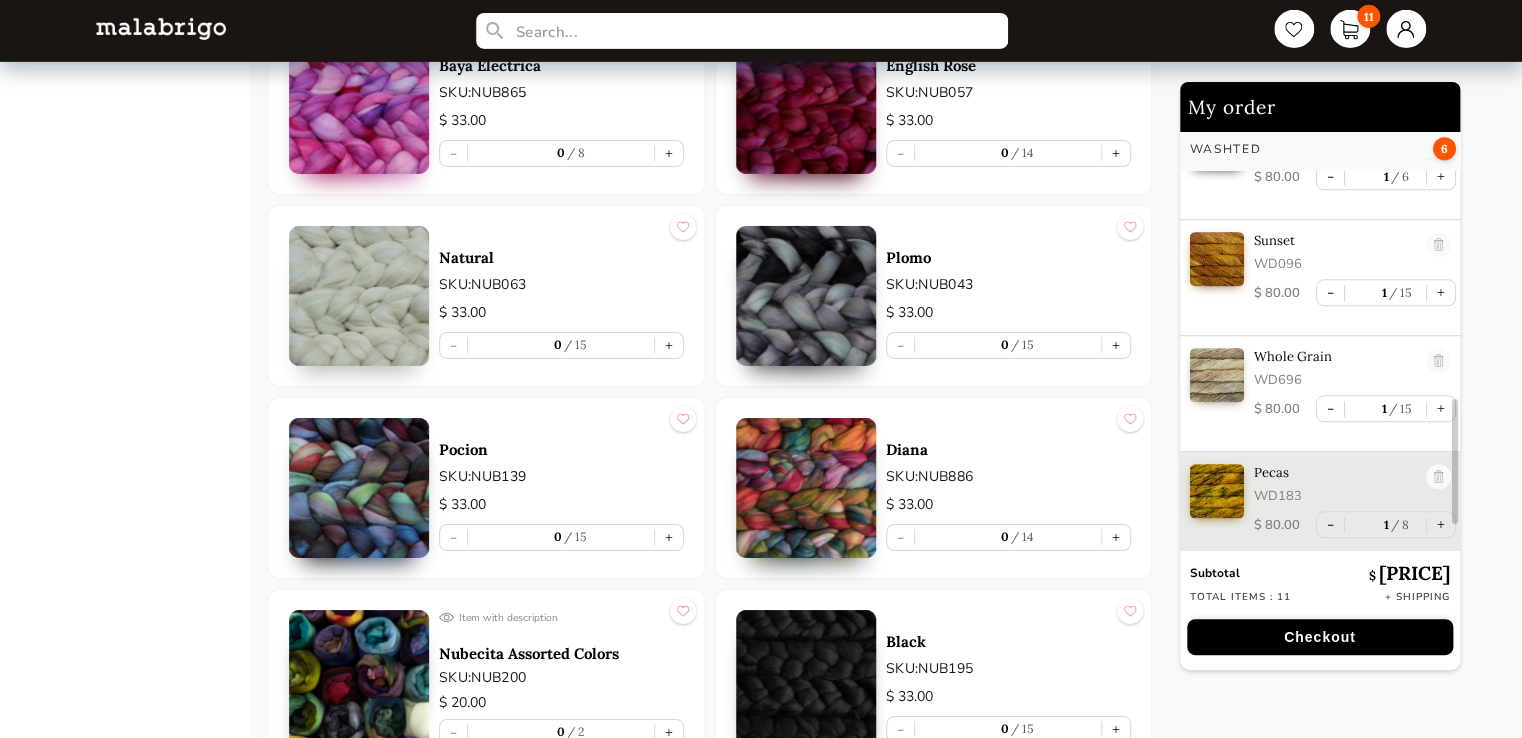 scroll, scrollTop: 3391, scrollLeft: 0, axis: vertical 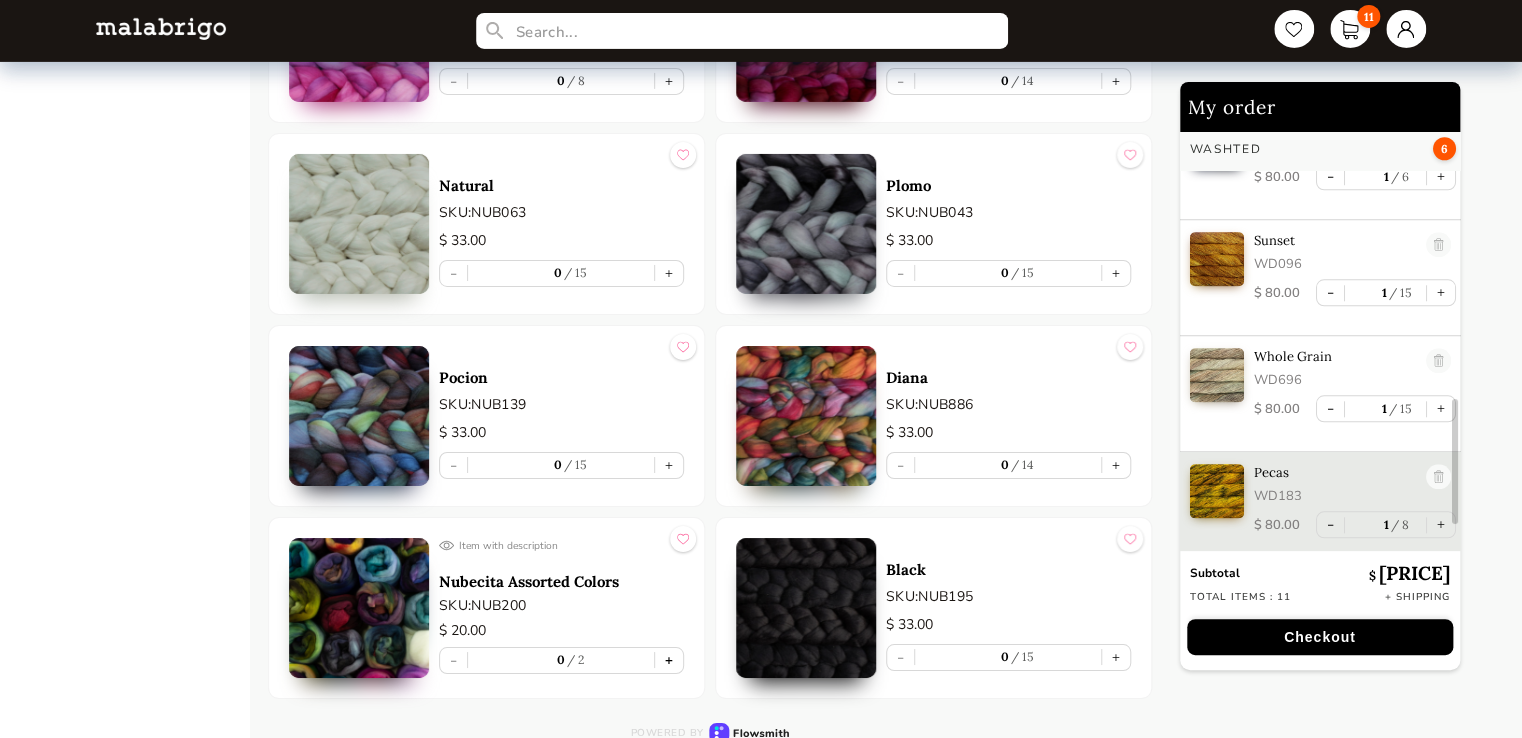 click on "+" at bounding box center [669, 660] 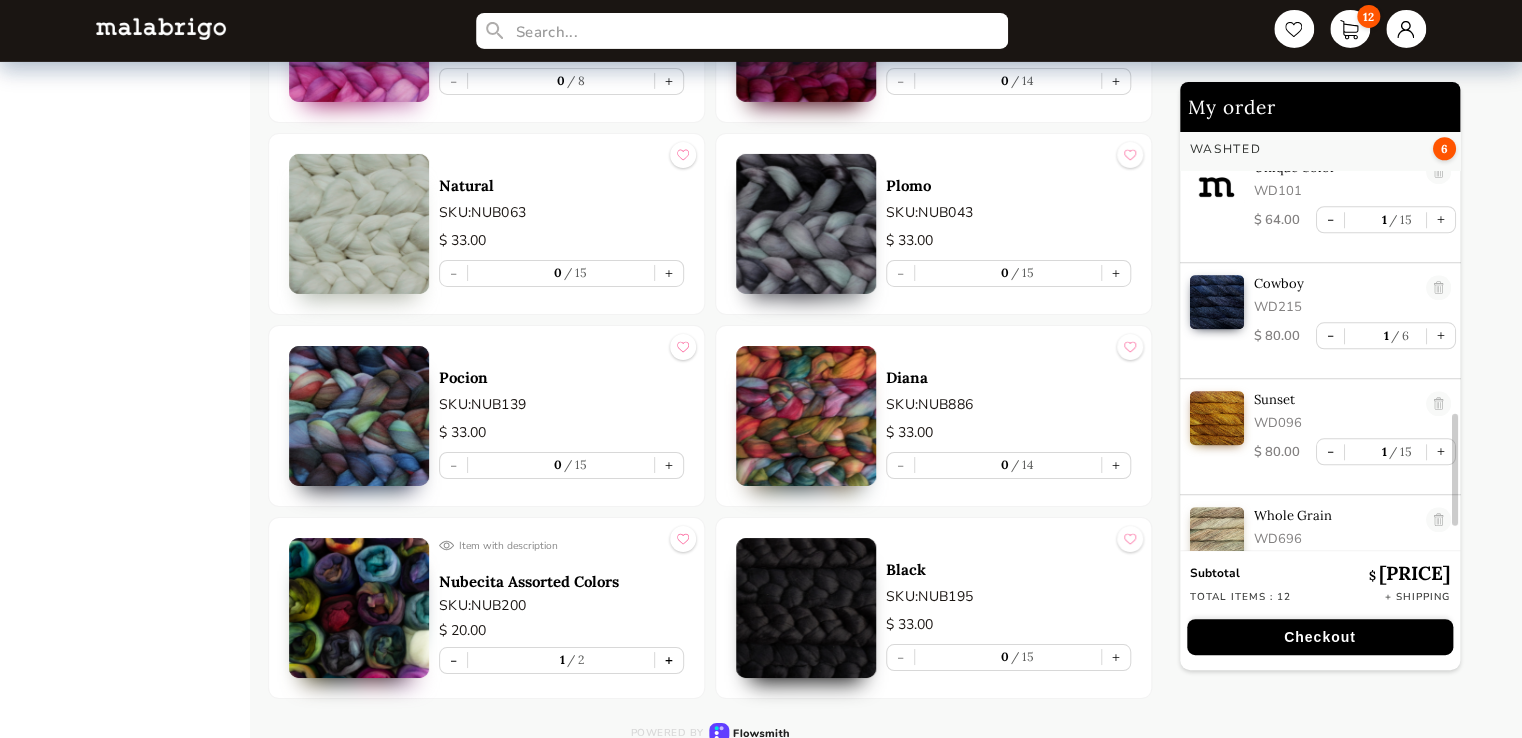scroll, scrollTop: 1080, scrollLeft: 0, axis: vertical 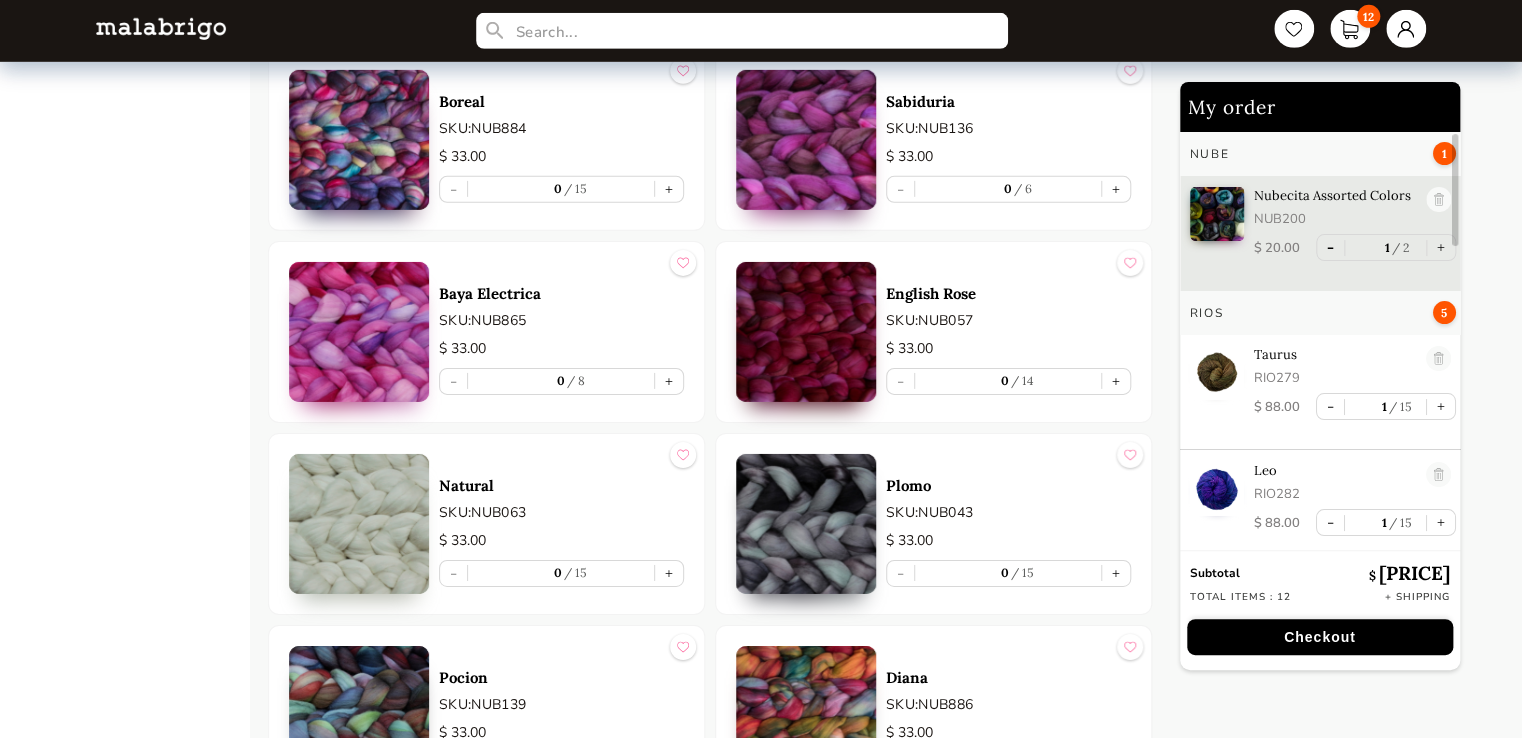 click on "-" at bounding box center (1330, 247) 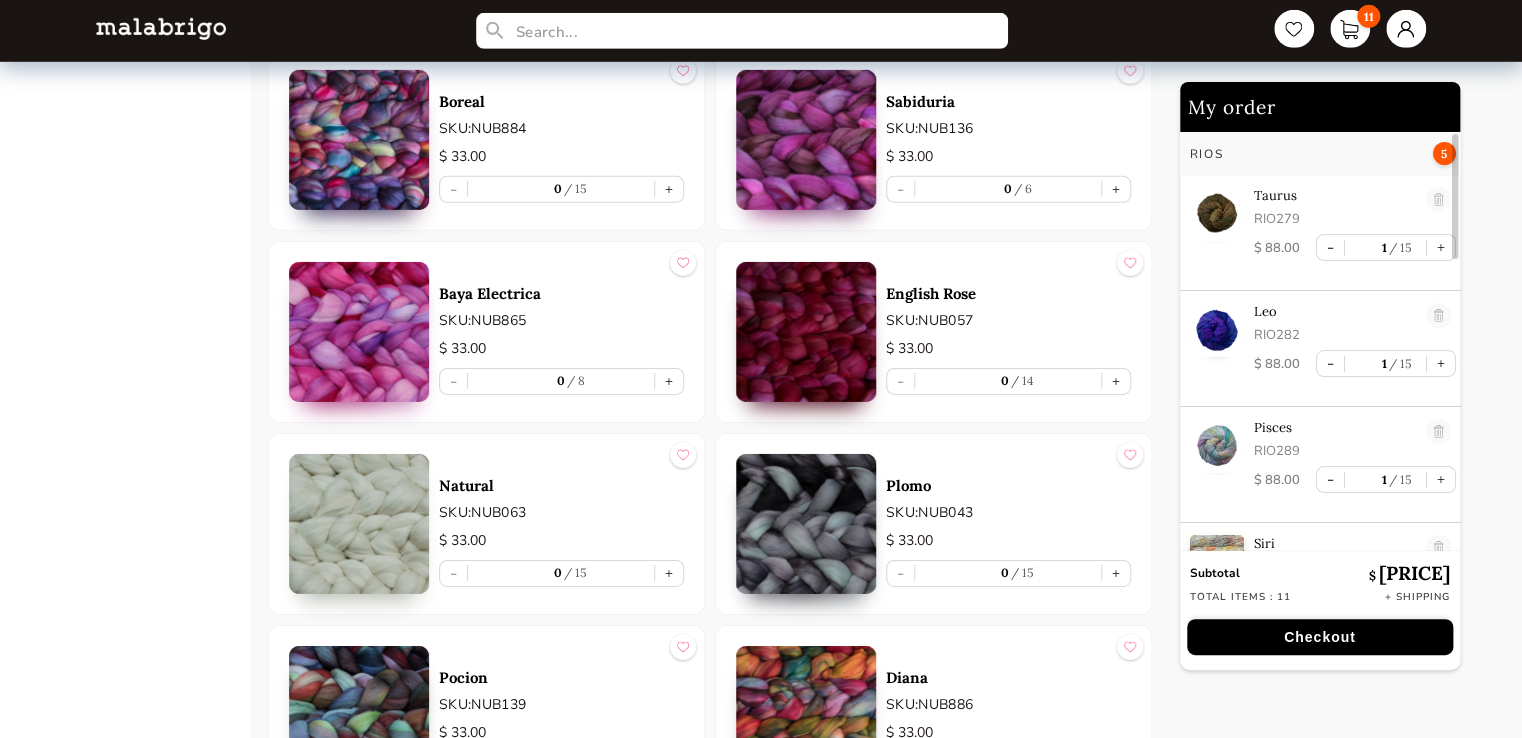 scroll, scrollTop: 2791, scrollLeft: 0, axis: vertical 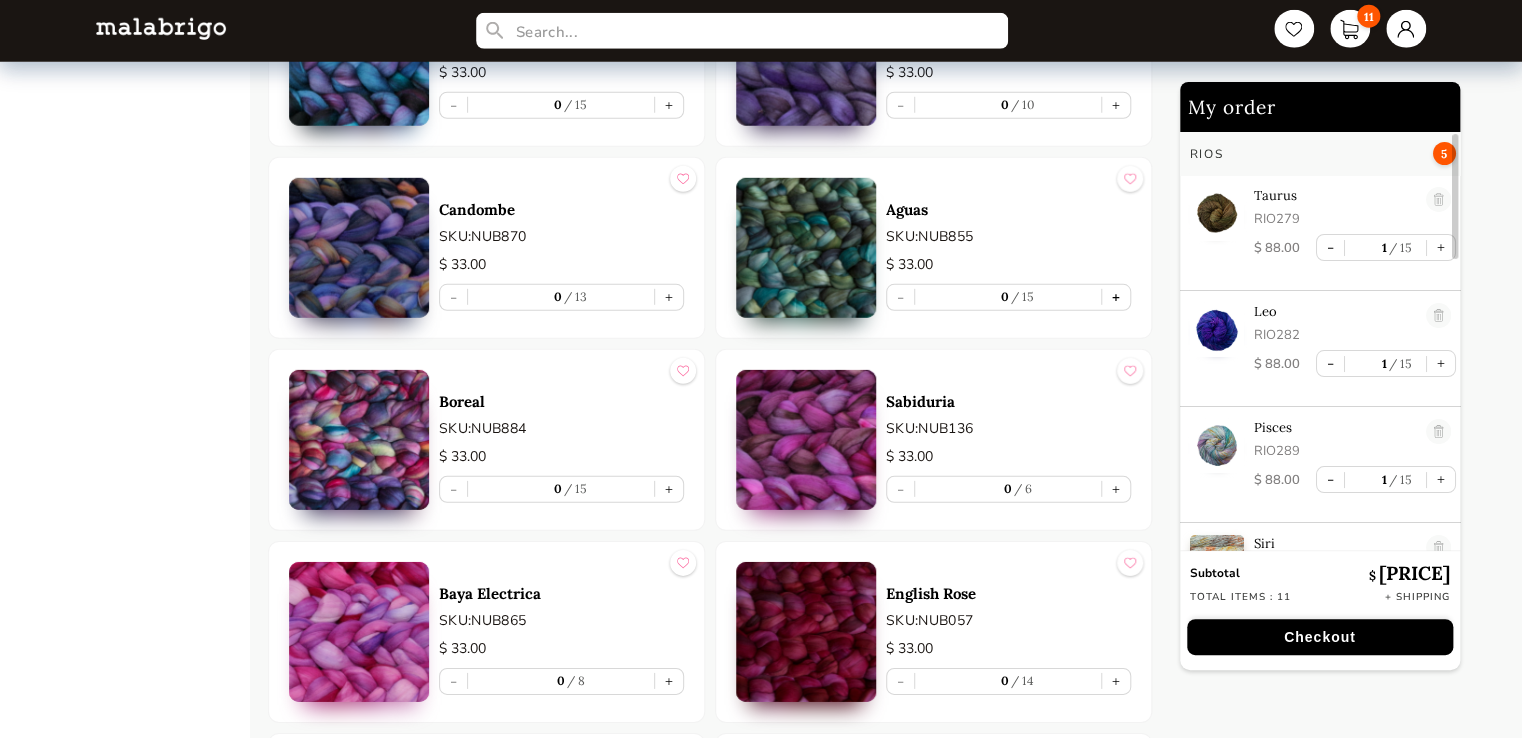 click on "+" at bounding box center (1116, 297) 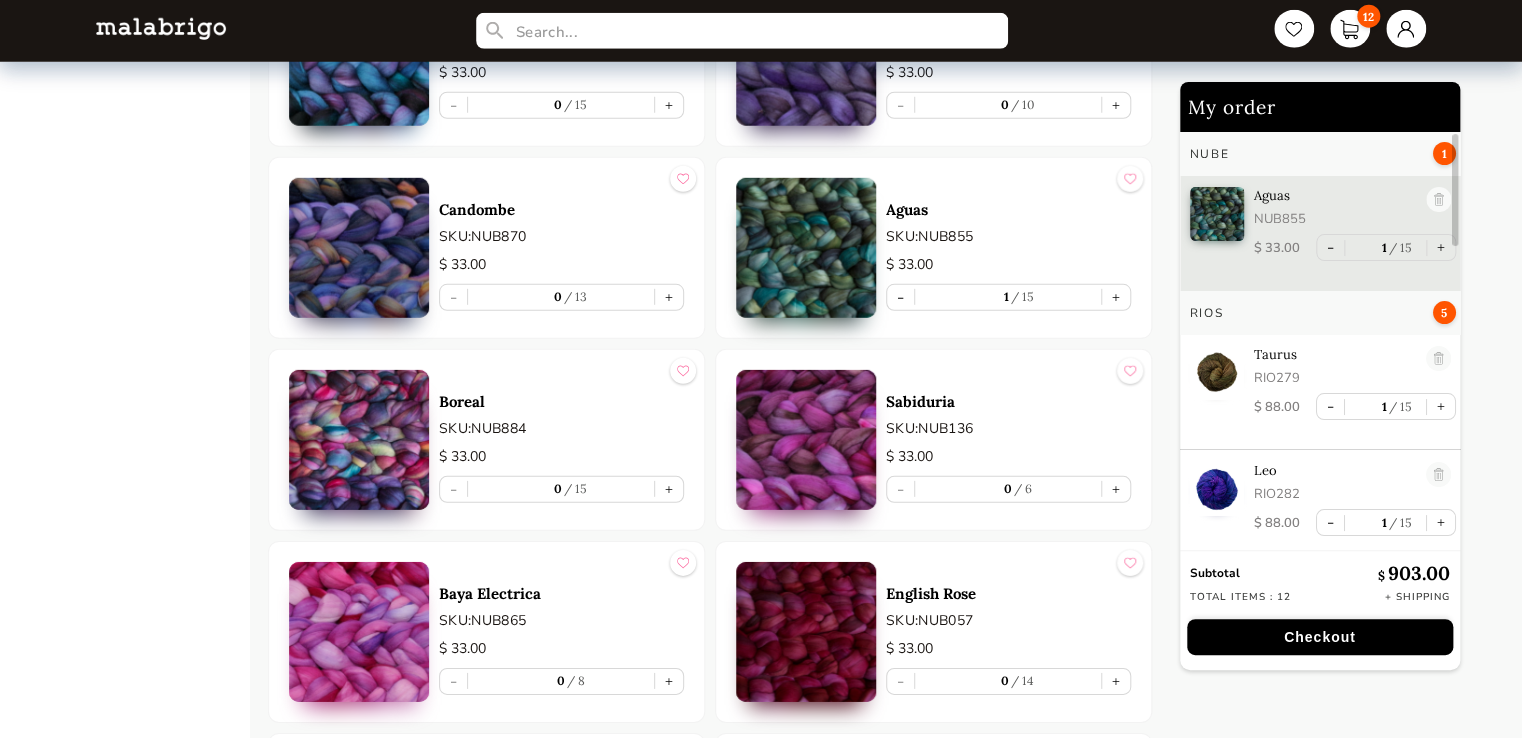 click on "Checkout" at bounding box center [1320, 637] 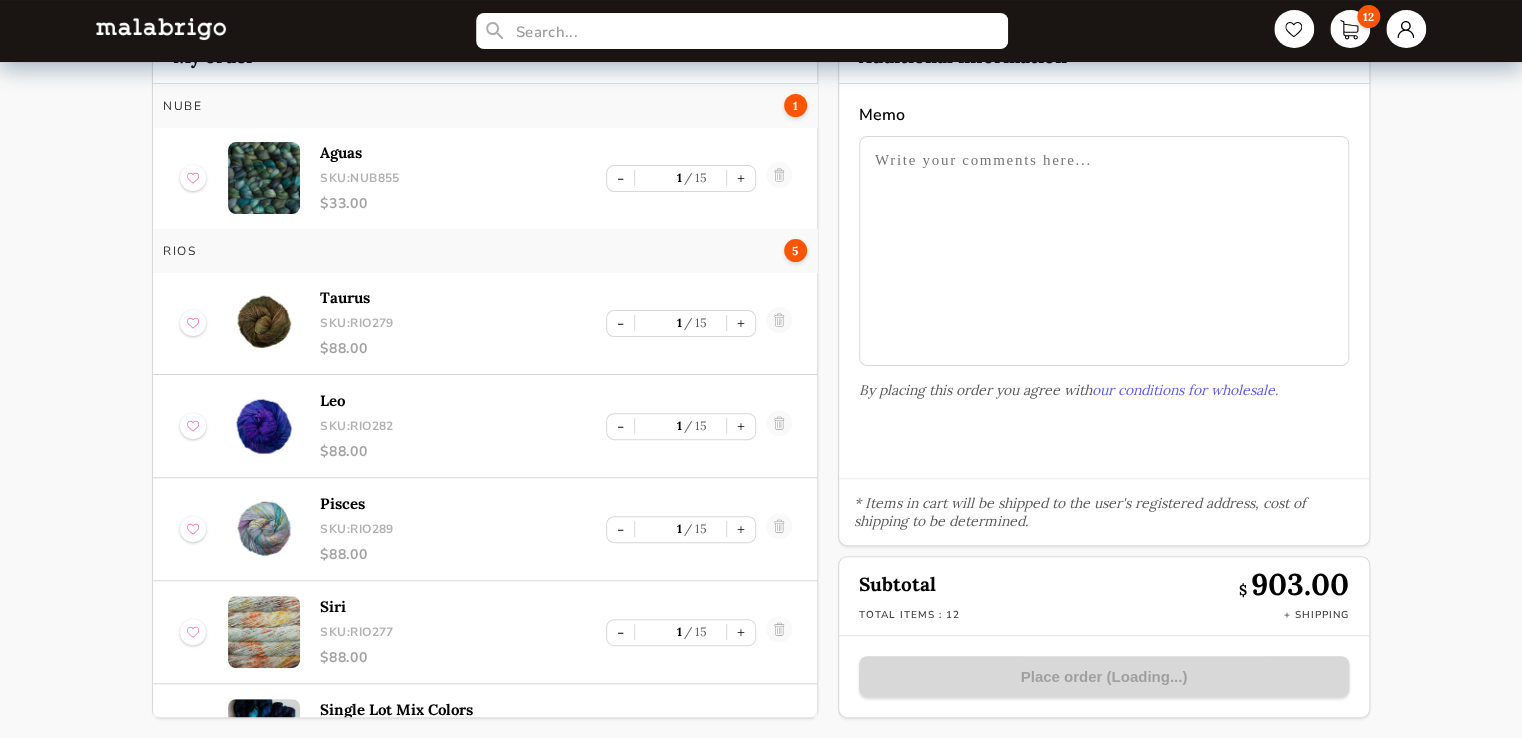 scroll, scrollTop: 80, scrollLeft: 0, axis: vertical 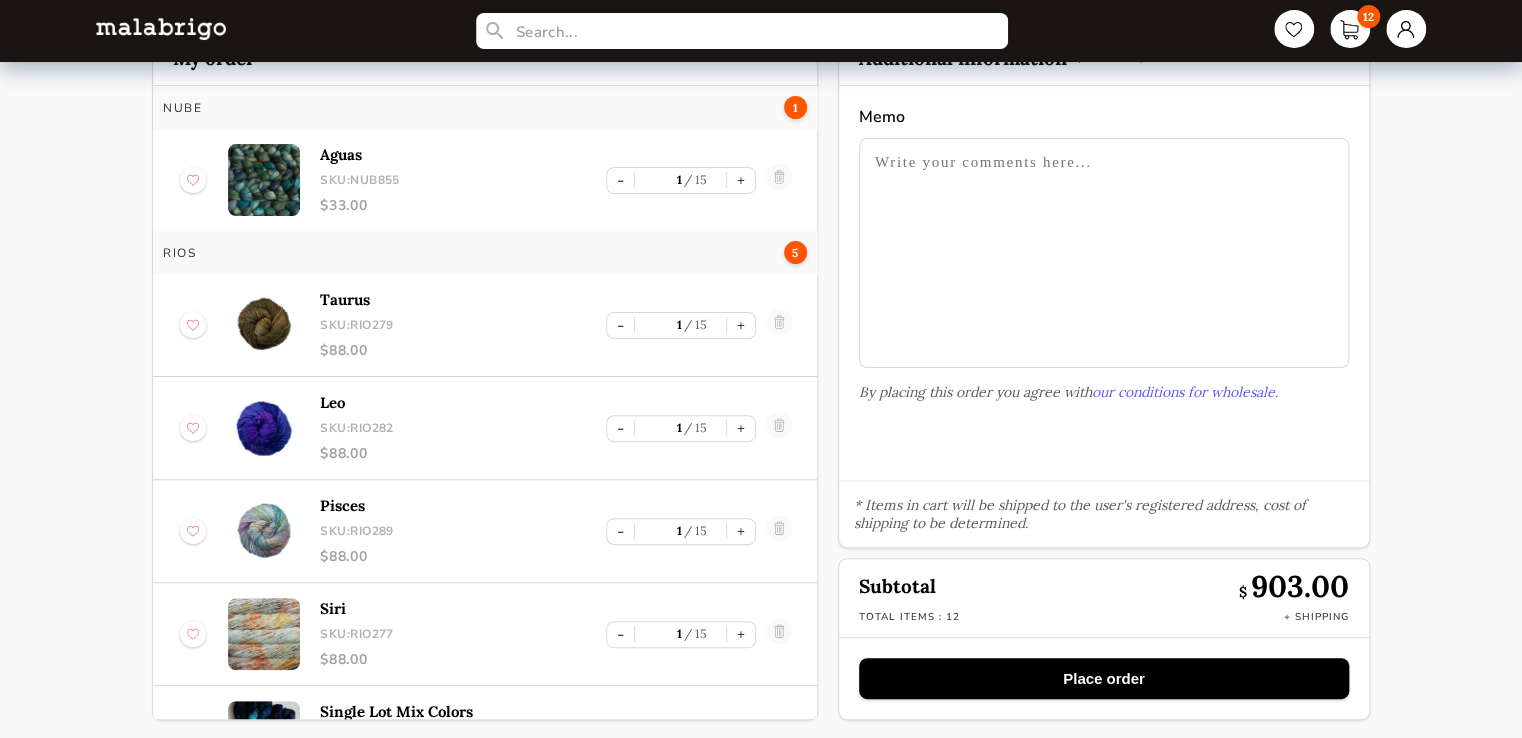 click at bounding box center [1104, 253] 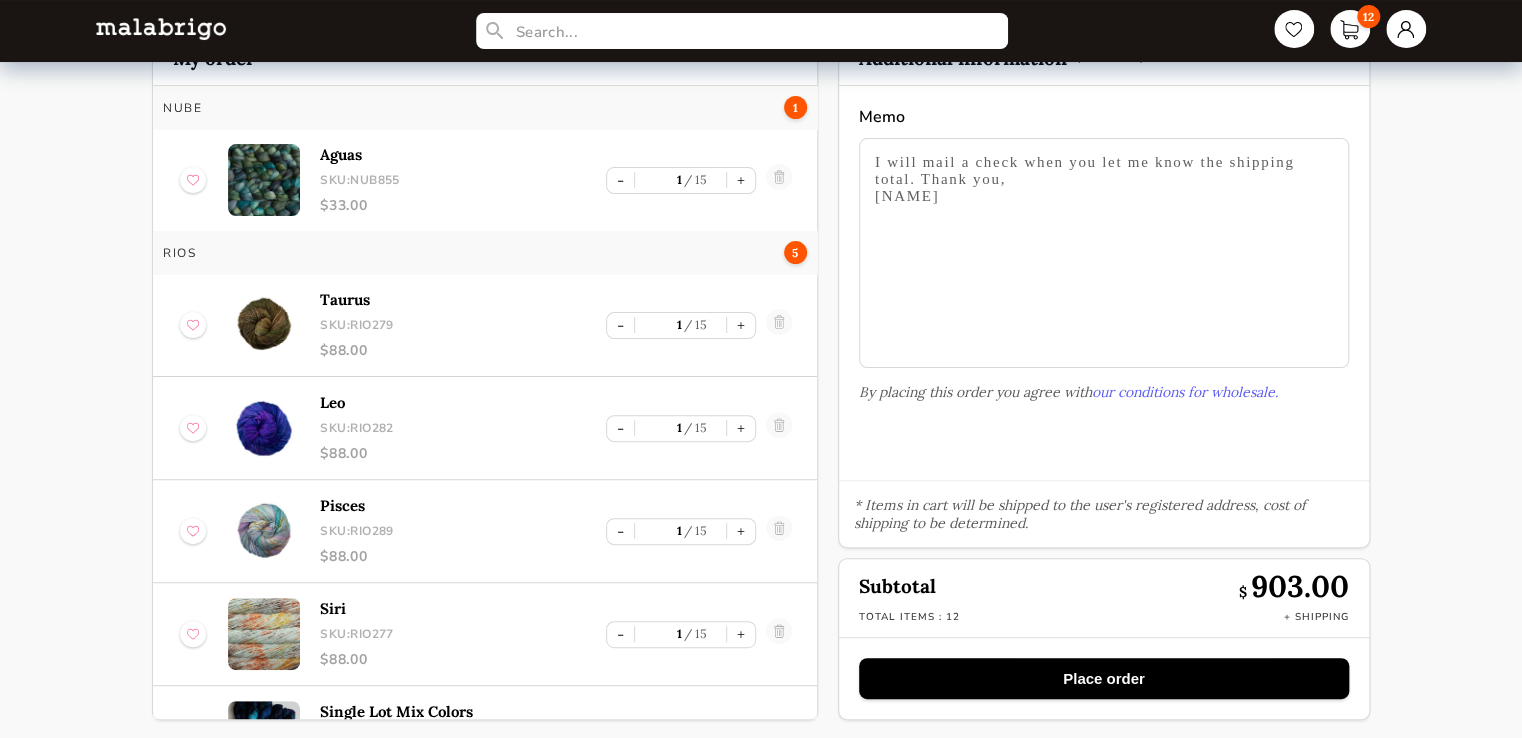 type on "I will mail a check when you let me know the shipping total. Thank you,
[NAME]" 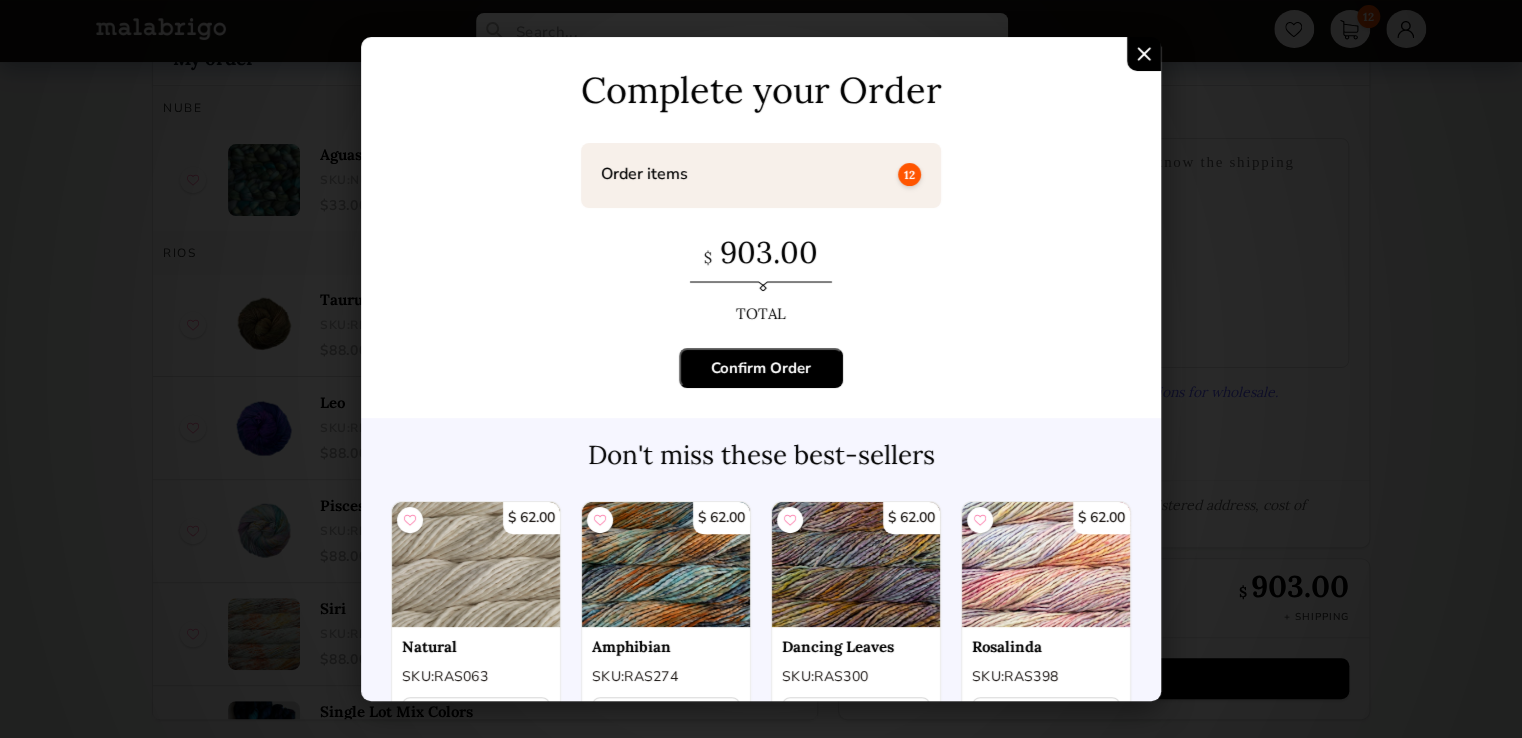 click on "Confirm Order" at bounding box center (761, 368) 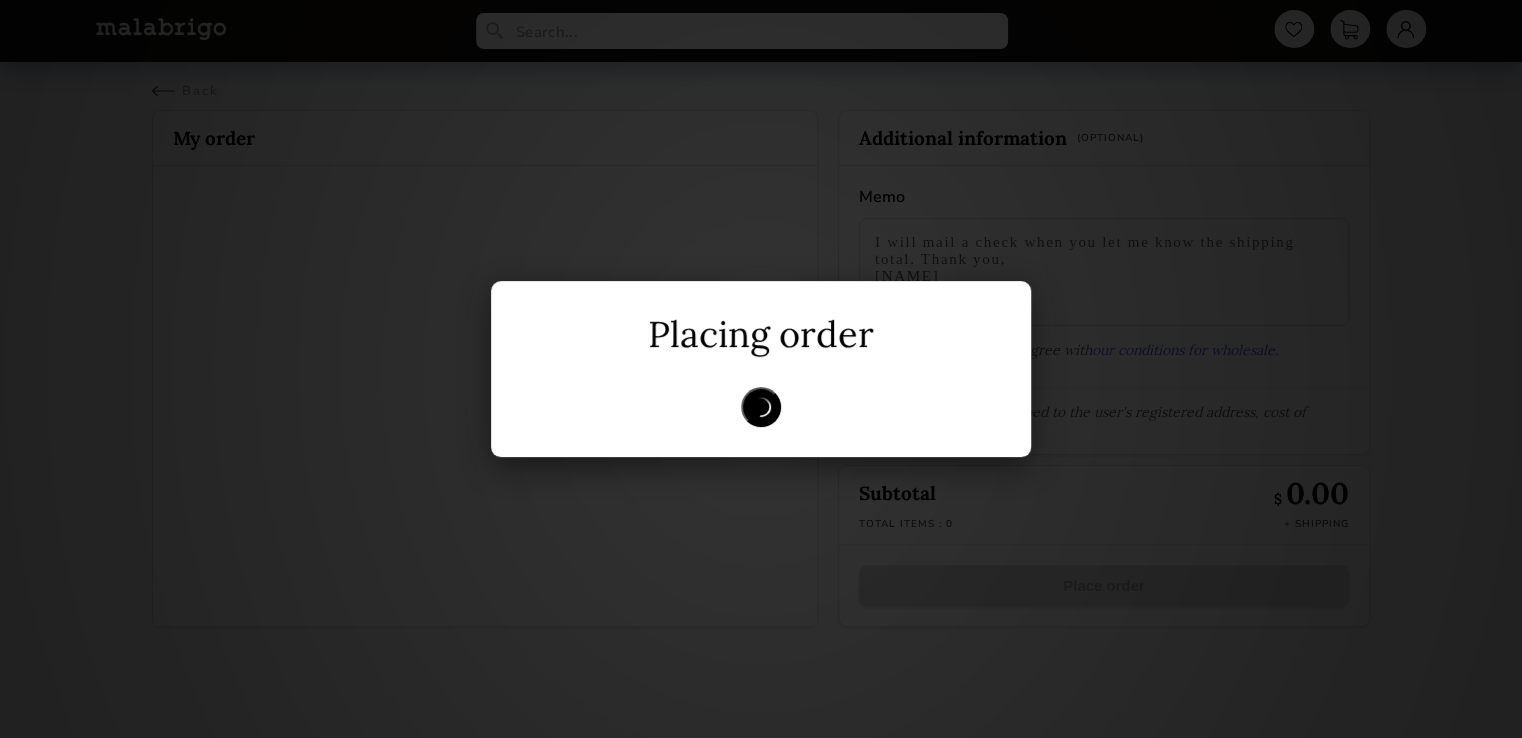 scroll, scrollTop: 0, scrollLeft: 0, axis: both 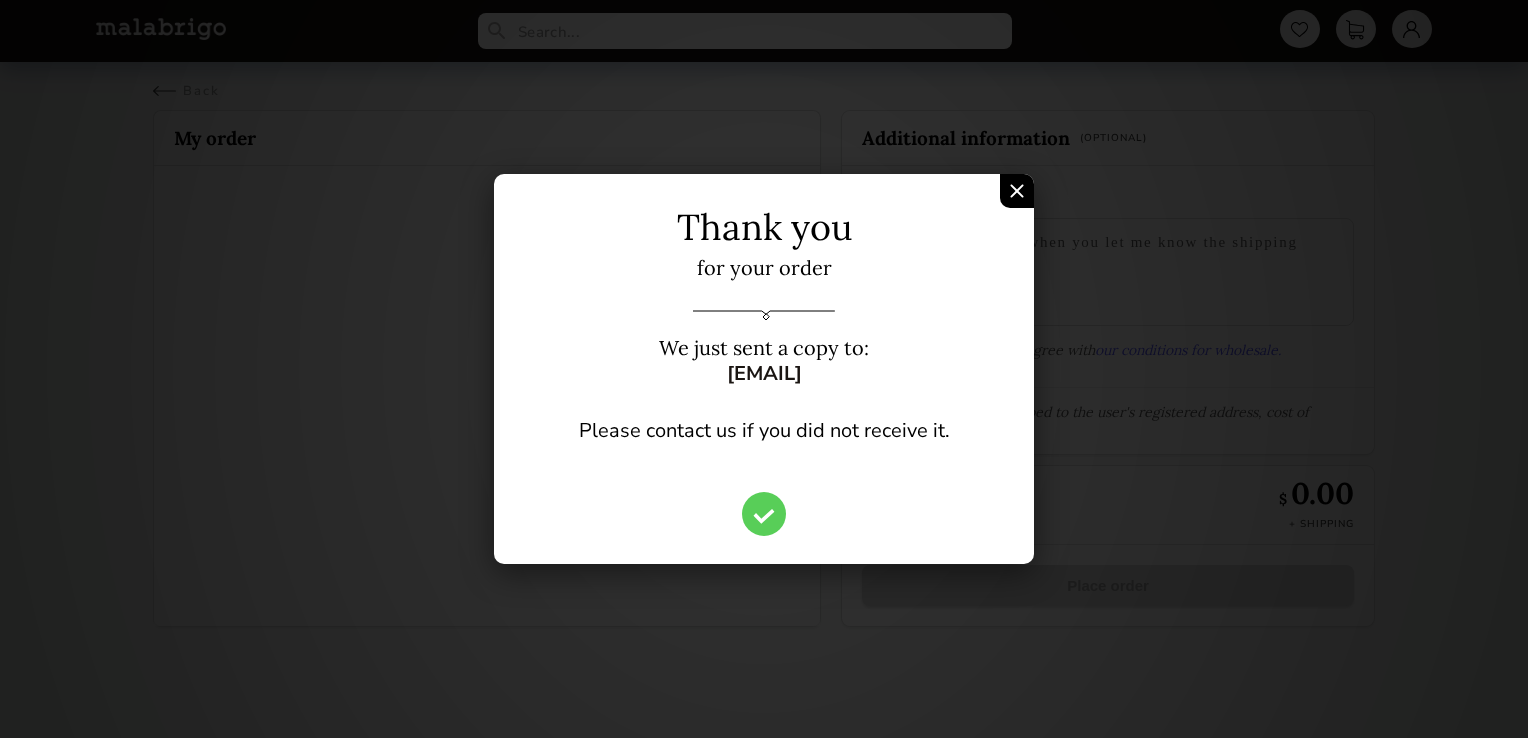 click at bounding box center [1017, 191] 